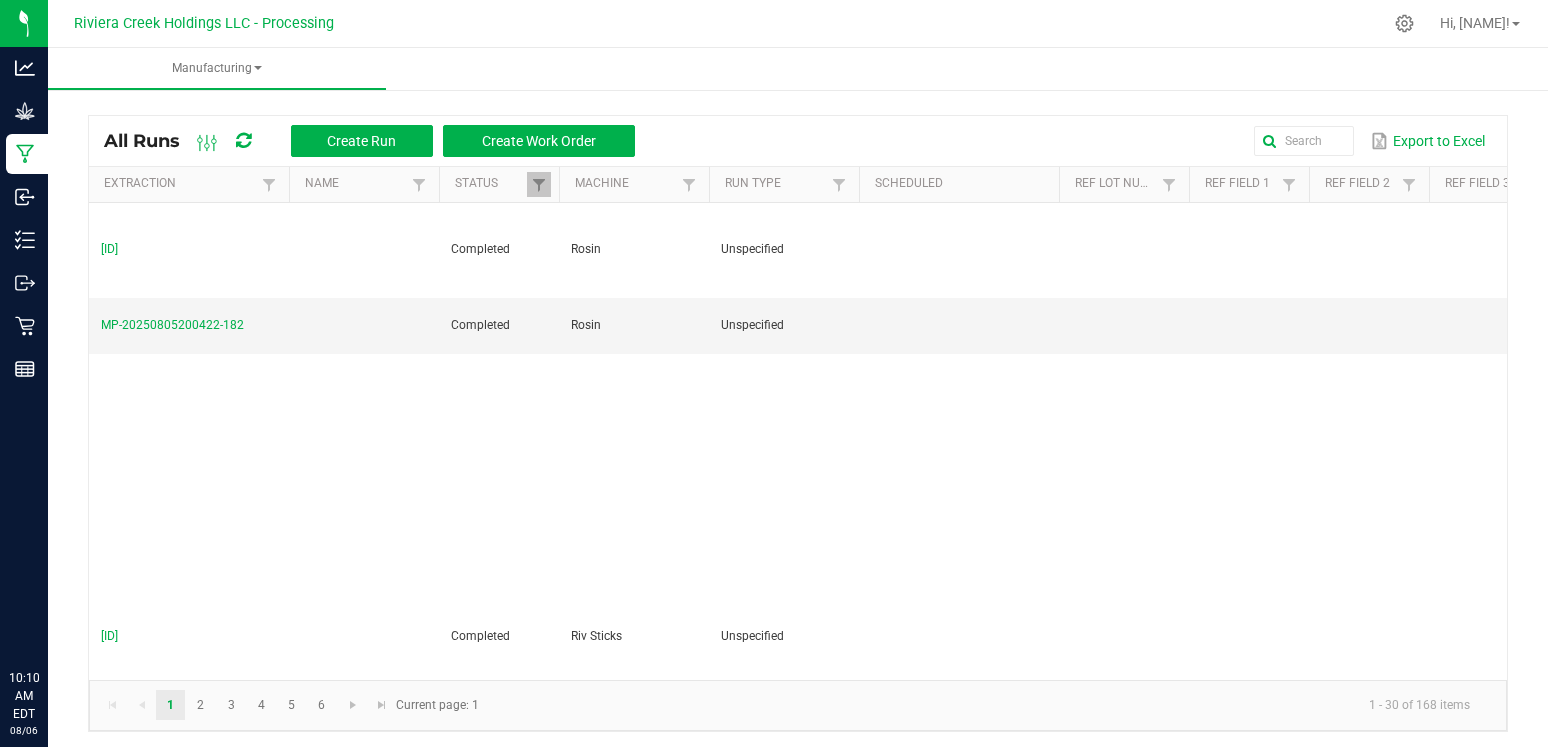 scroll, scrollTop: 0, scrollLeft: 0, axis: both 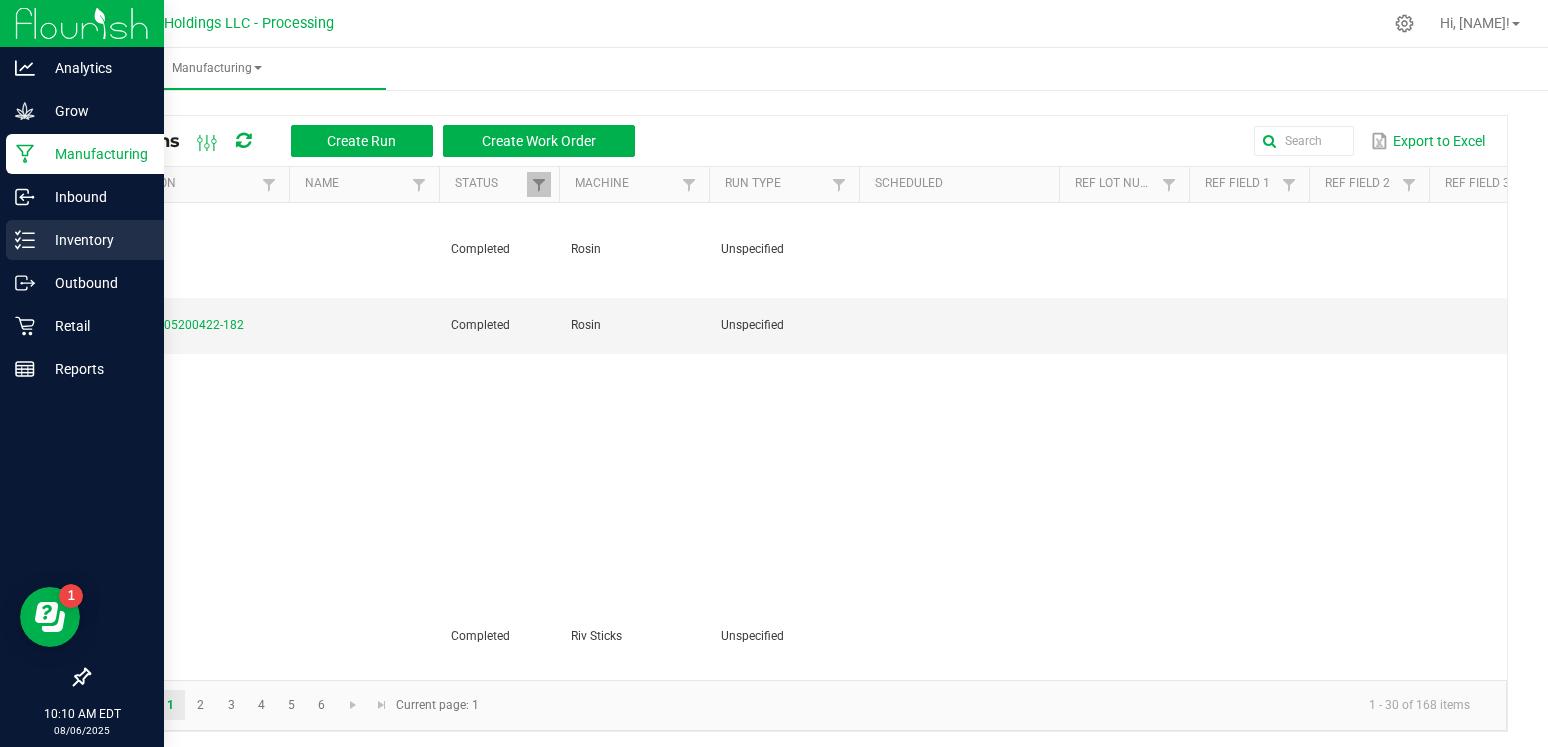 click on "Inventory" at bounding box center (95, 240) 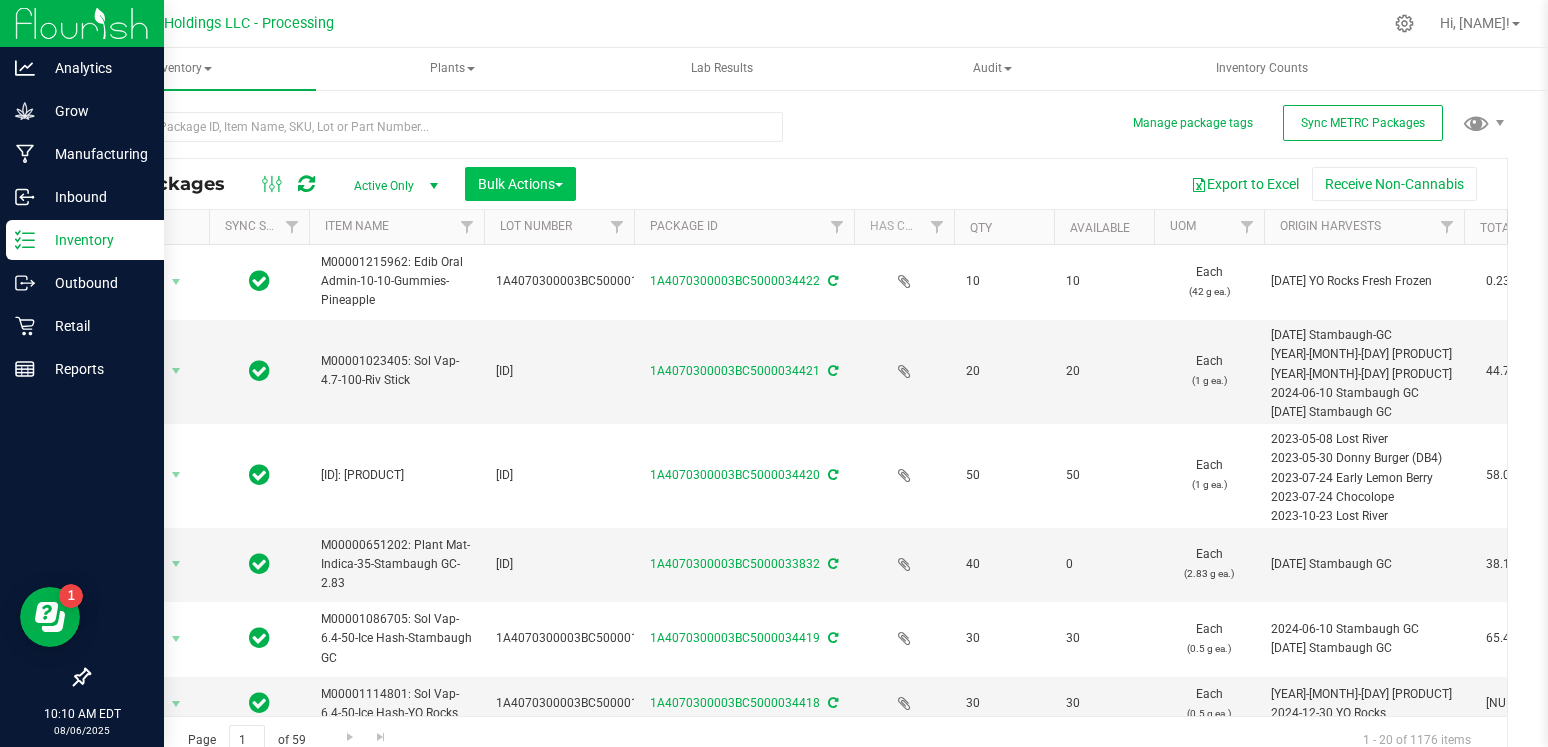 click on "Bulk Actions" at bounding box center (520, 184) 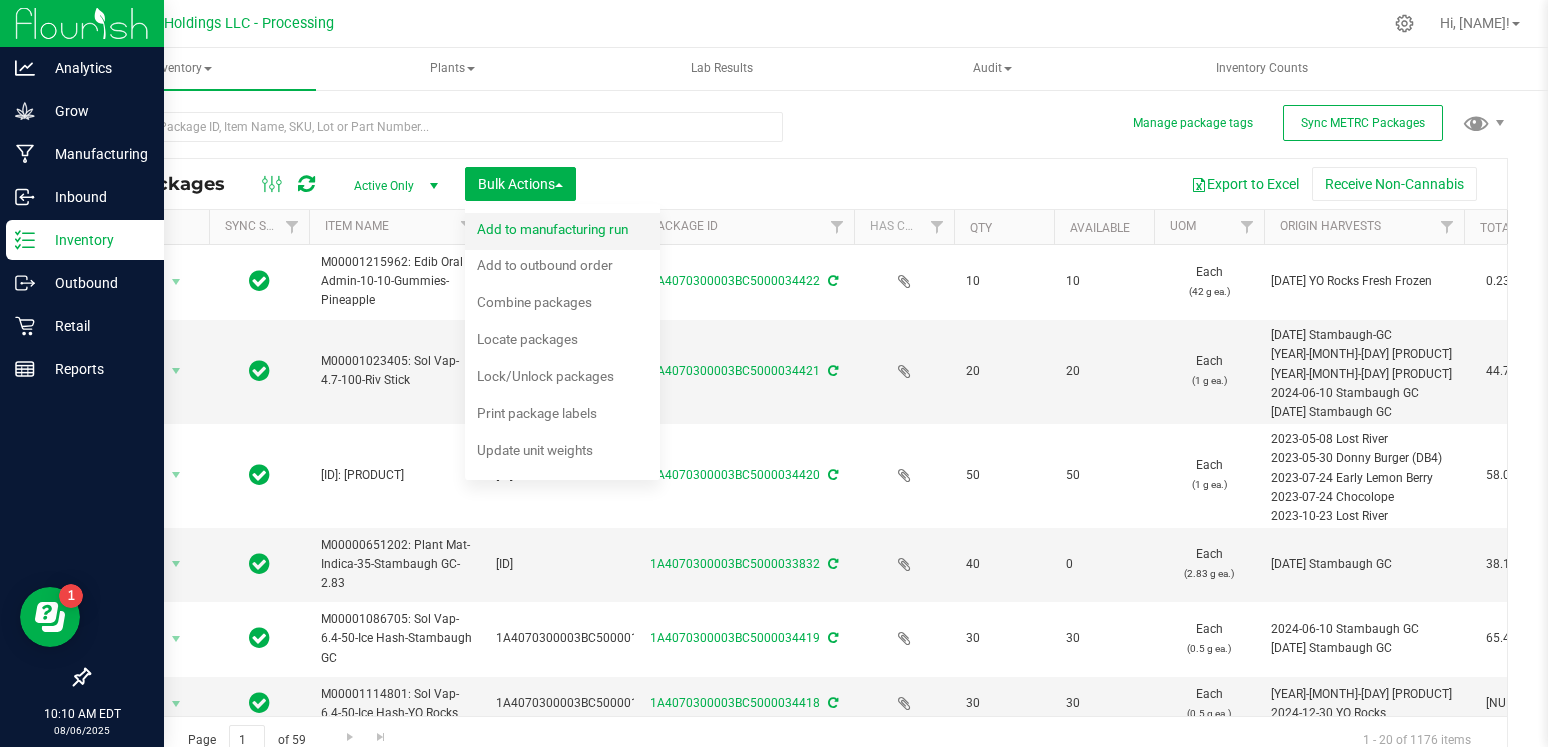 click on "Add to manufacturing run" at bounding box center [566, 232] 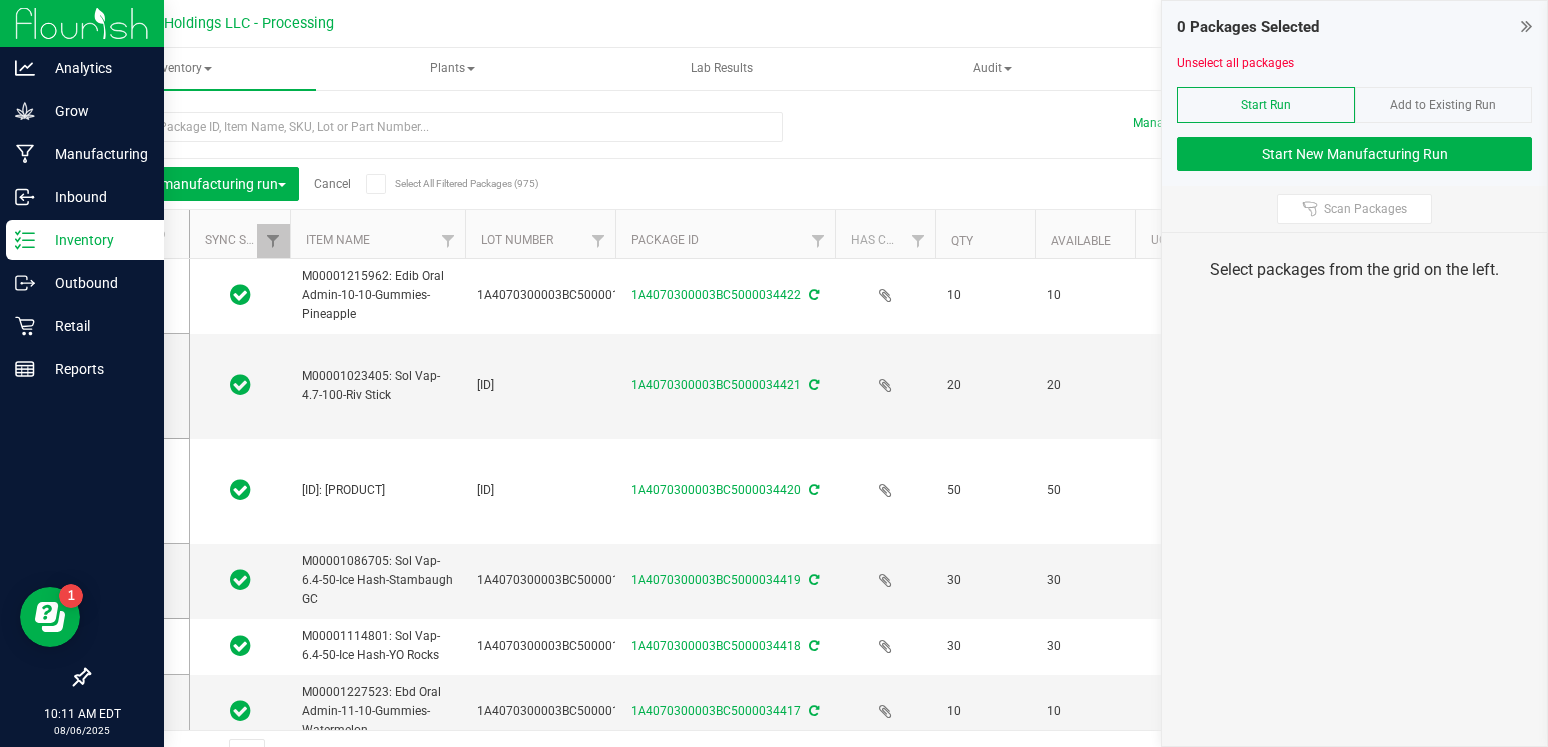 type on "2026-07-02" 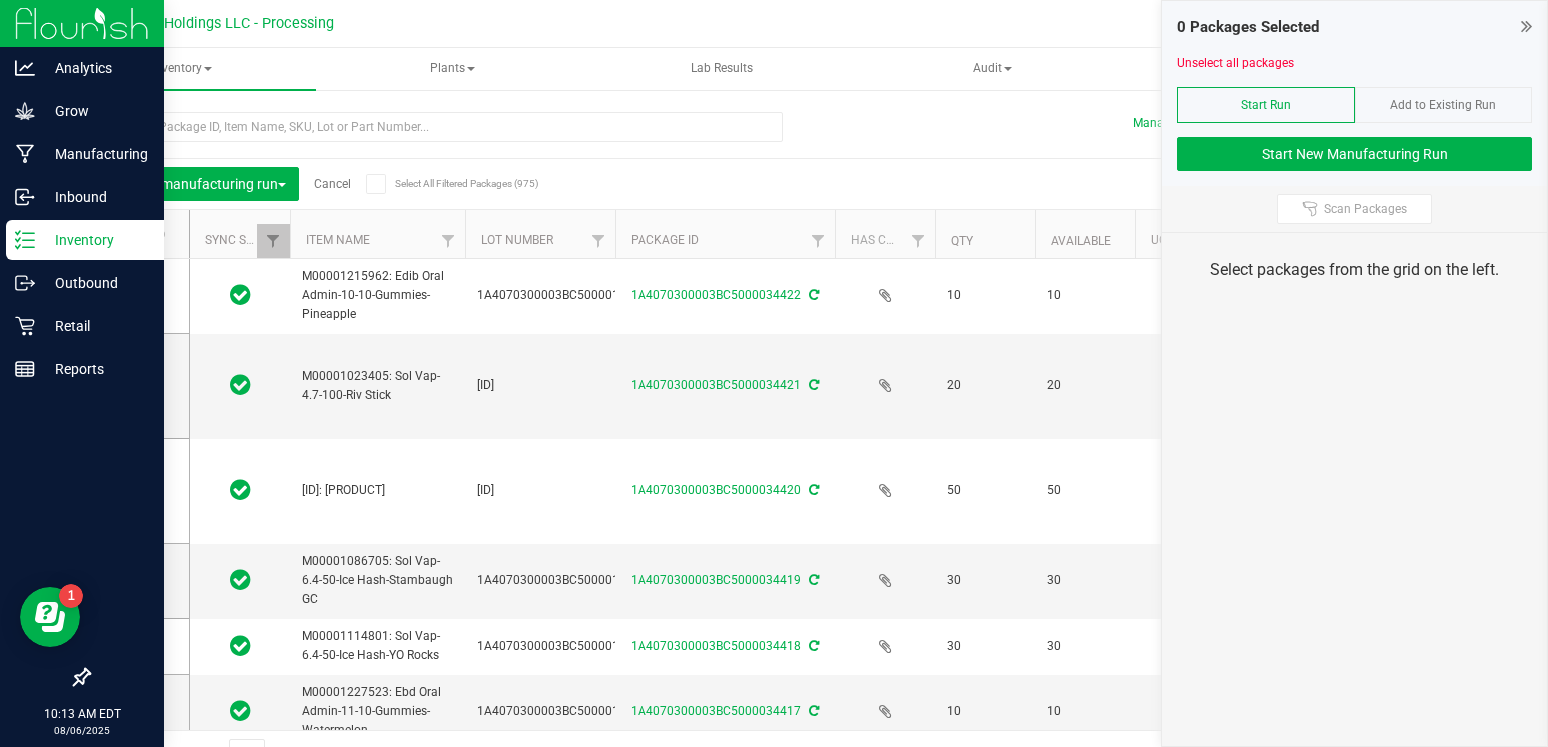 click at bounding box center [1526, 26] 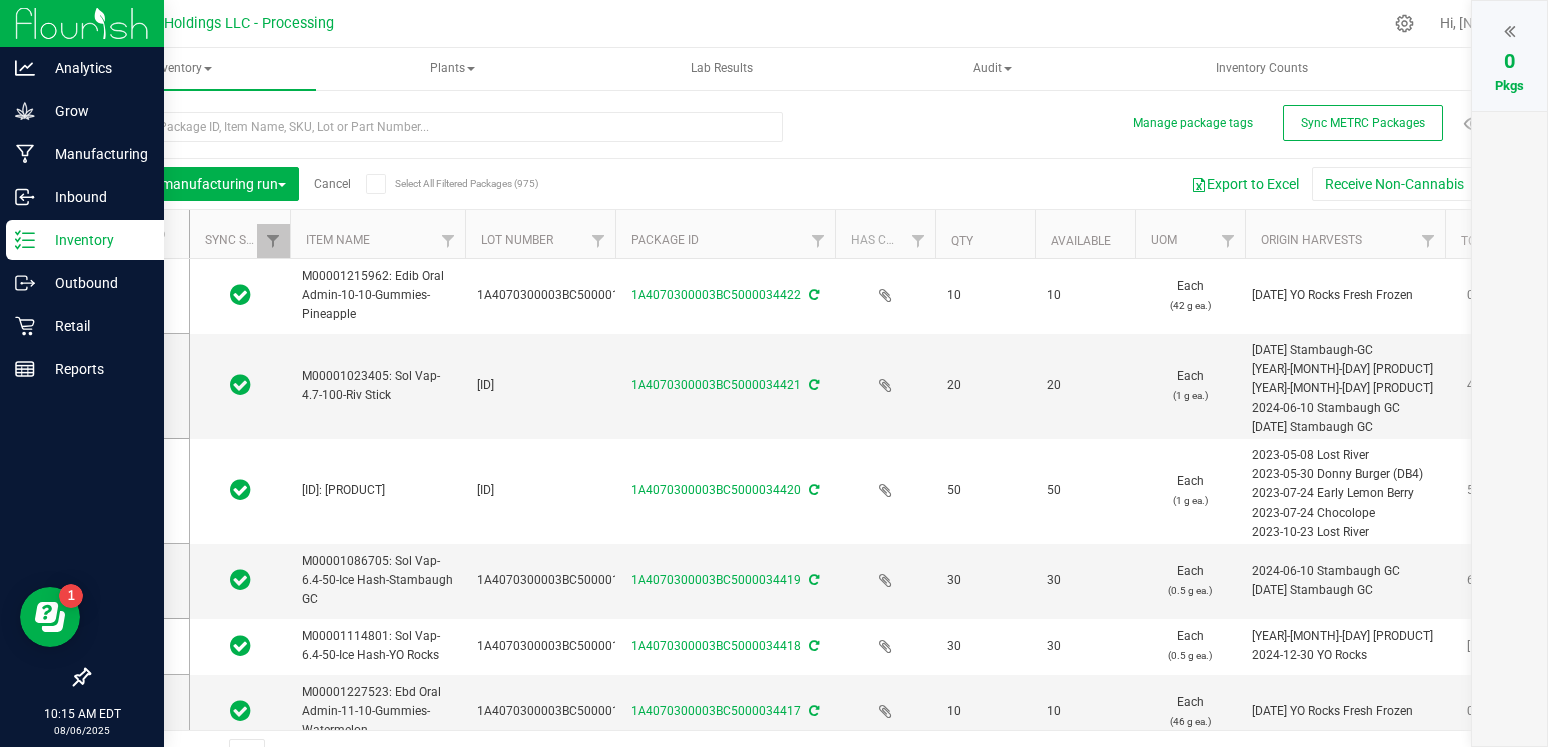 click at bounding box center (870, 23) 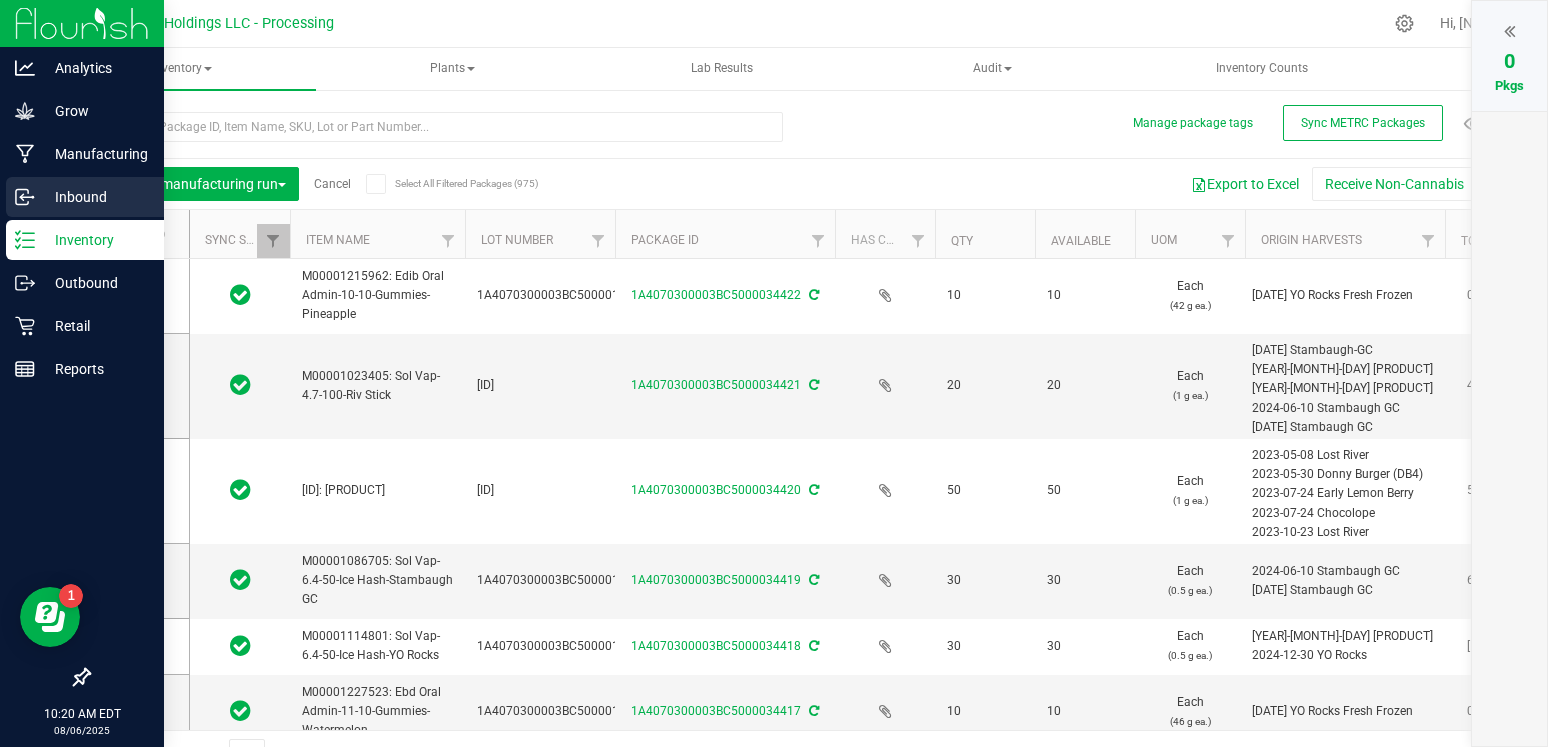 click on "Inbound" at bounding box center [95, 197] 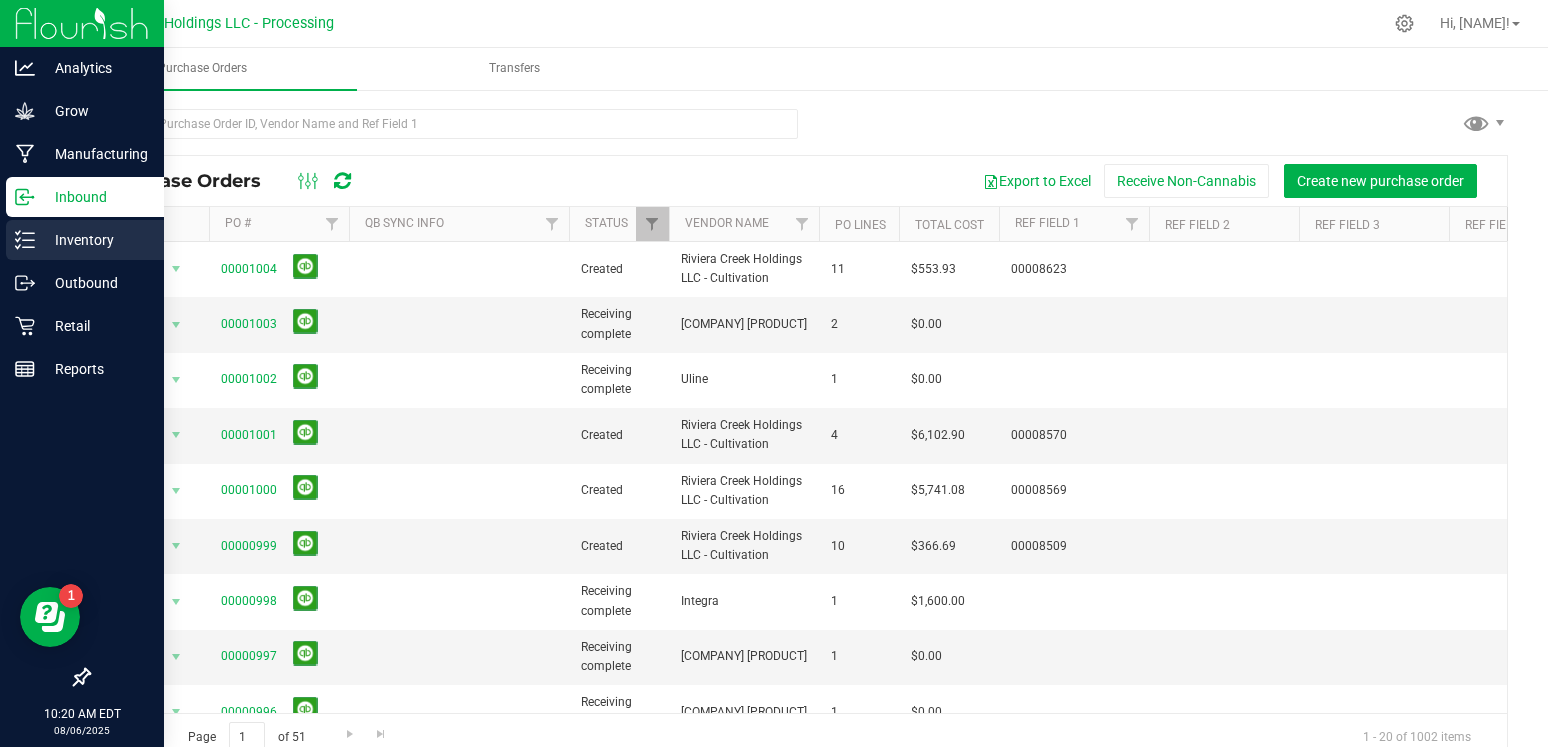 click on "Inventory" at bounding box center [95, 240] 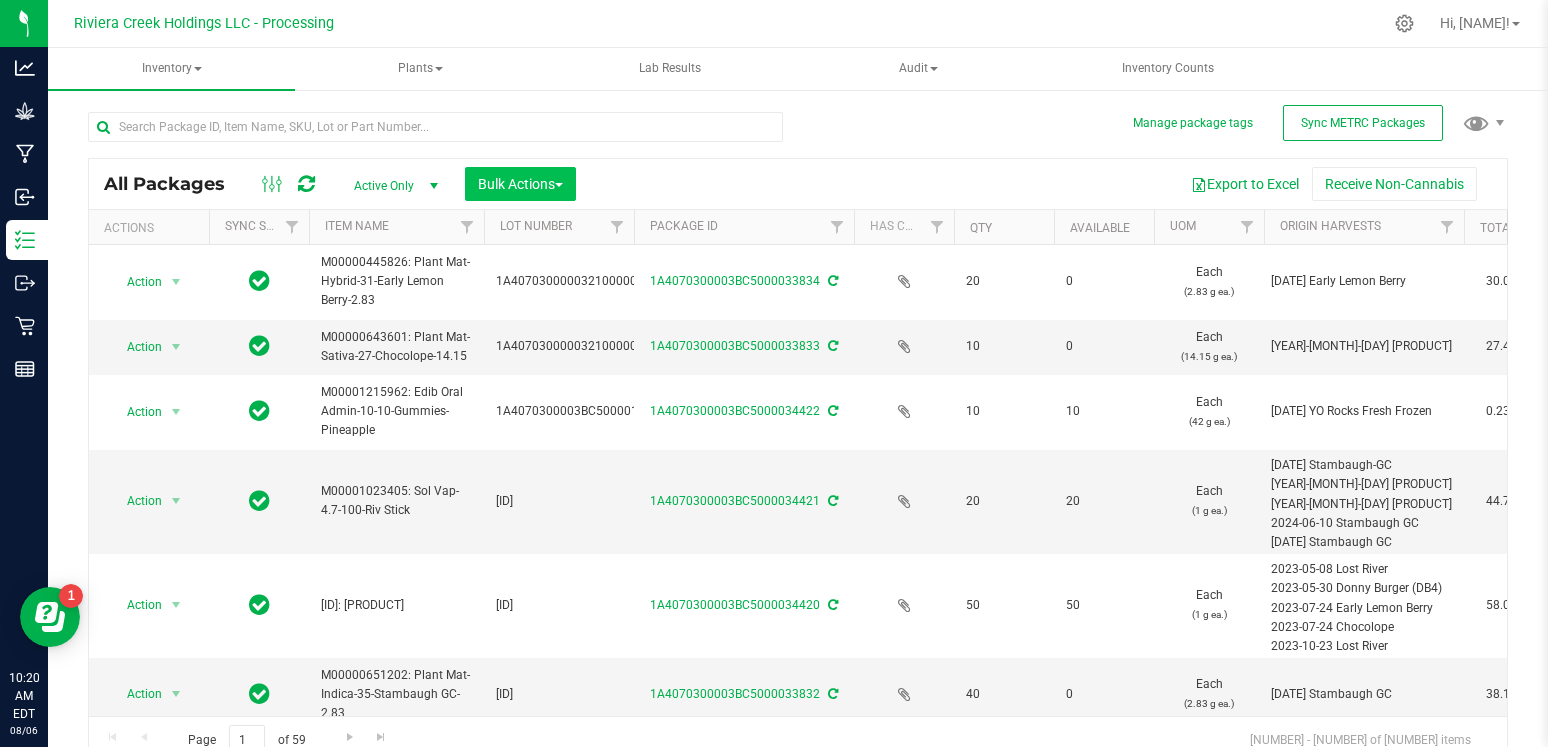 click on "Bulk Actions" at bounding box center [520, 184] 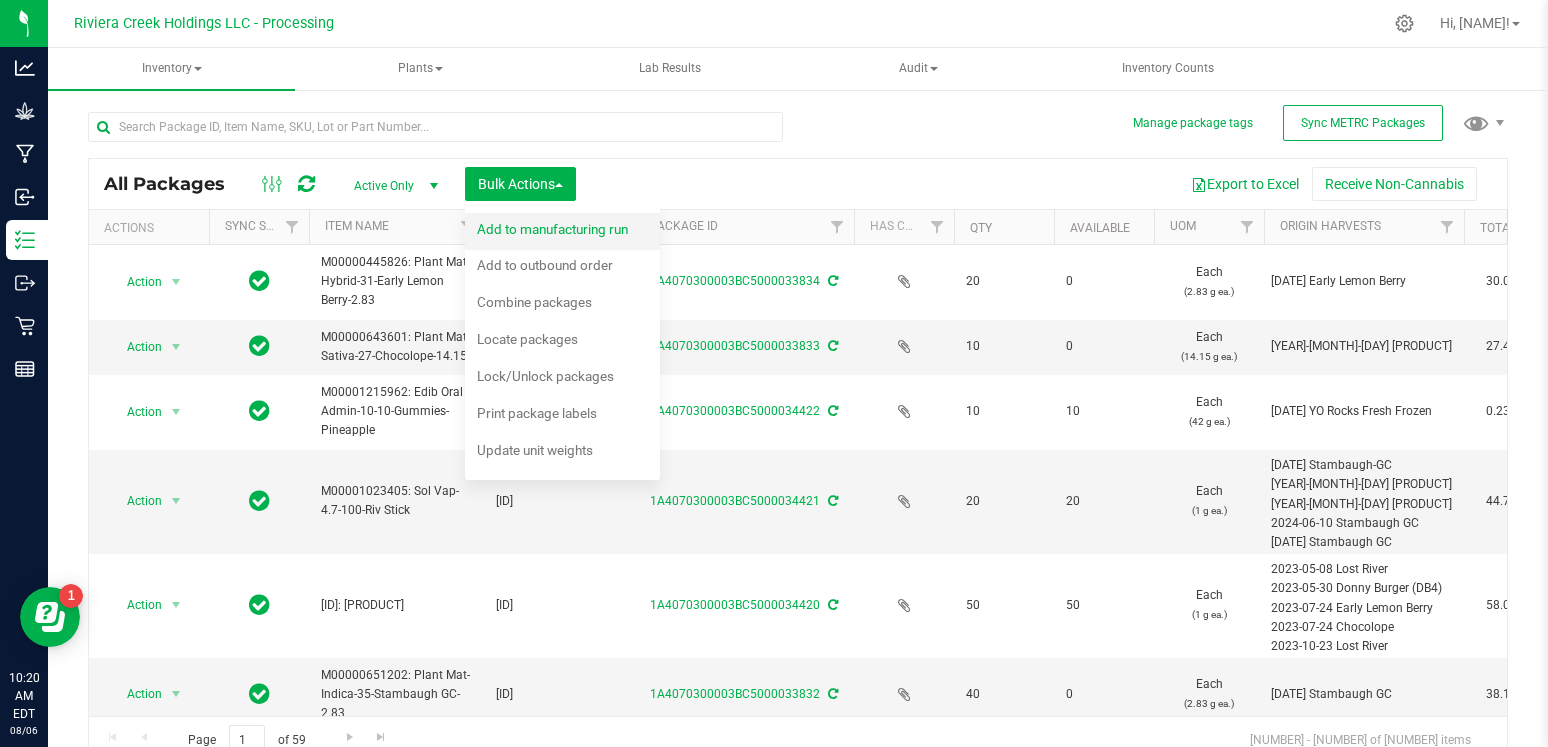click on "Add to manufacturing run" at bounding box center (552, 229) 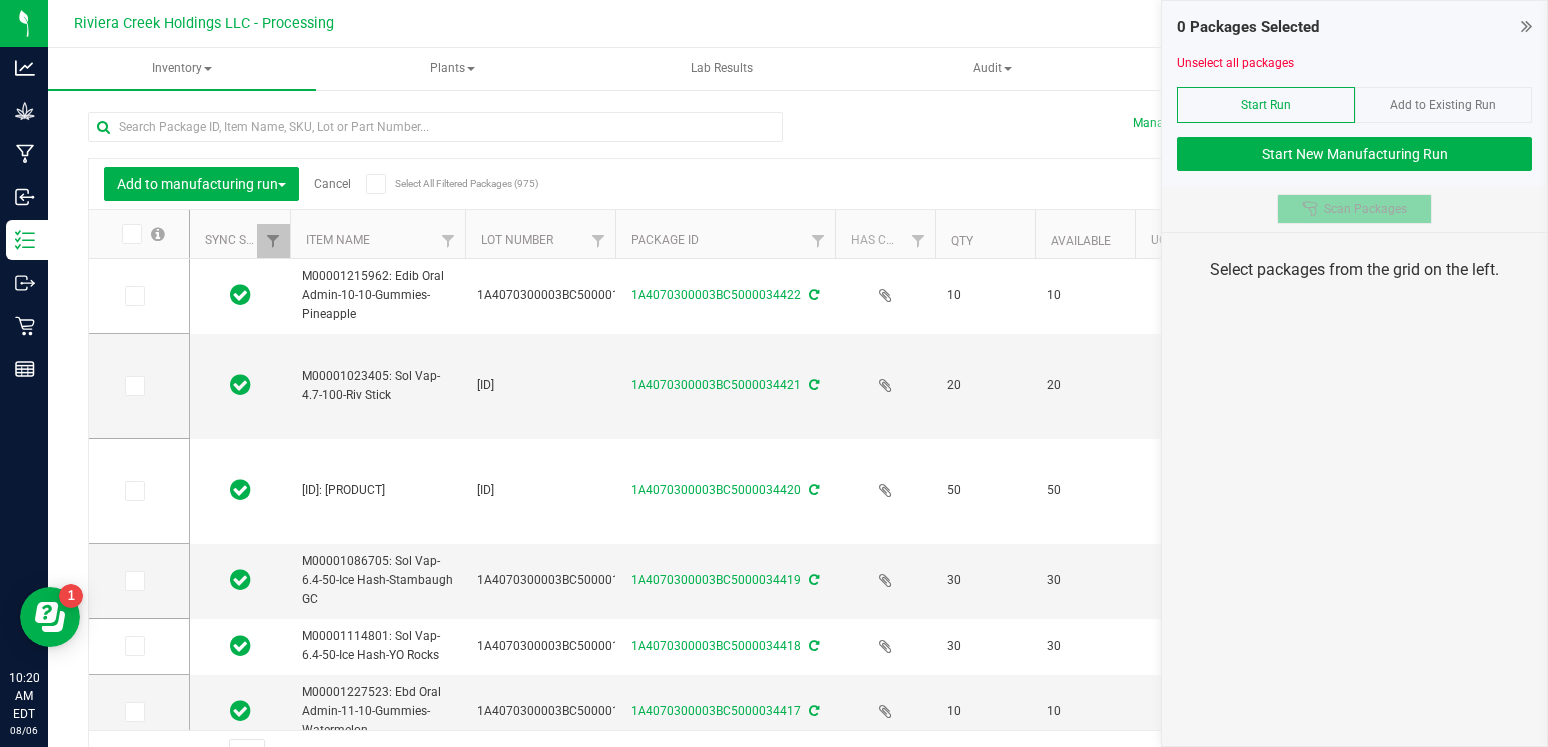 click on "Scan Packages" at bounding box center [1354, 209] 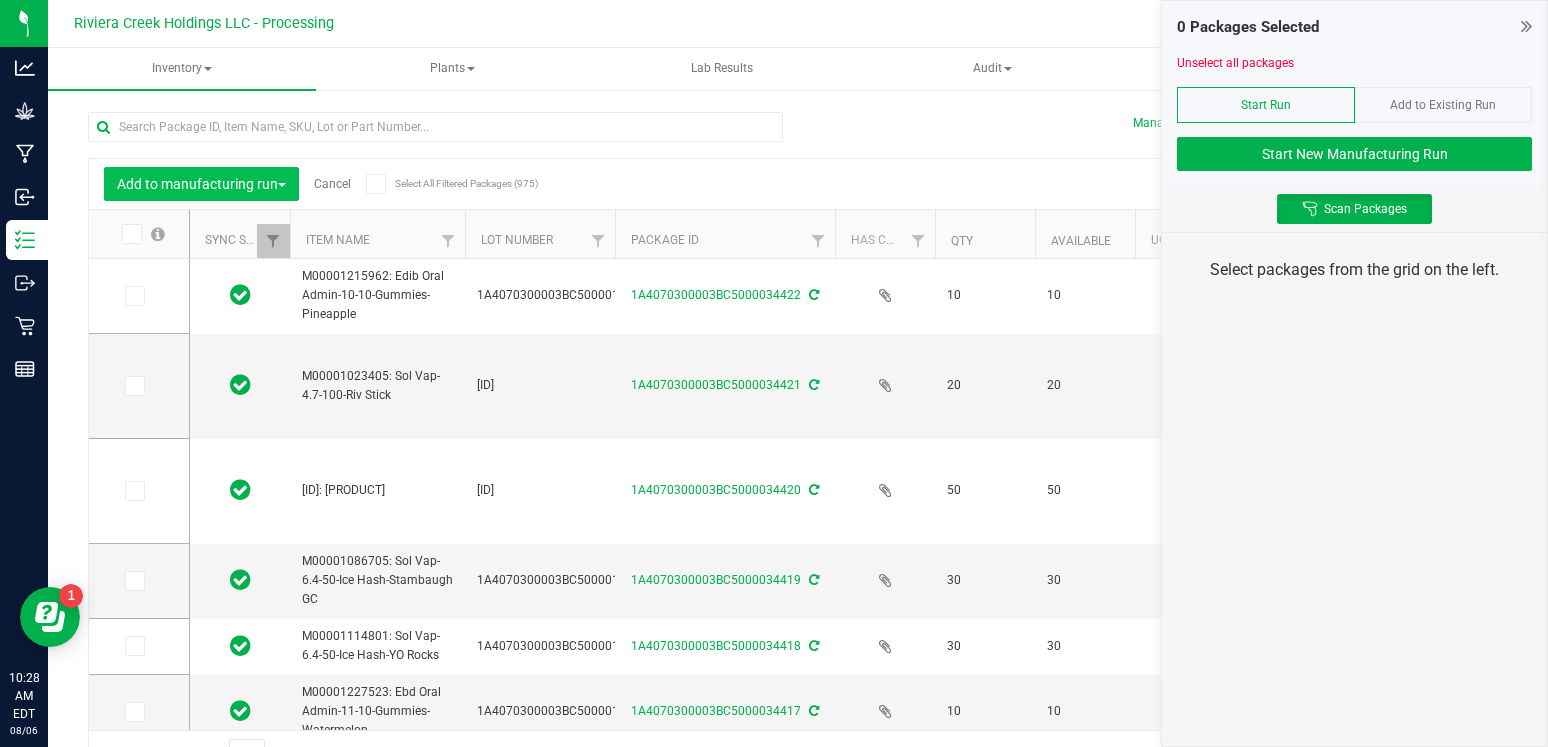 click on "Add to manufacturing run" at bounding box center [201, 184] 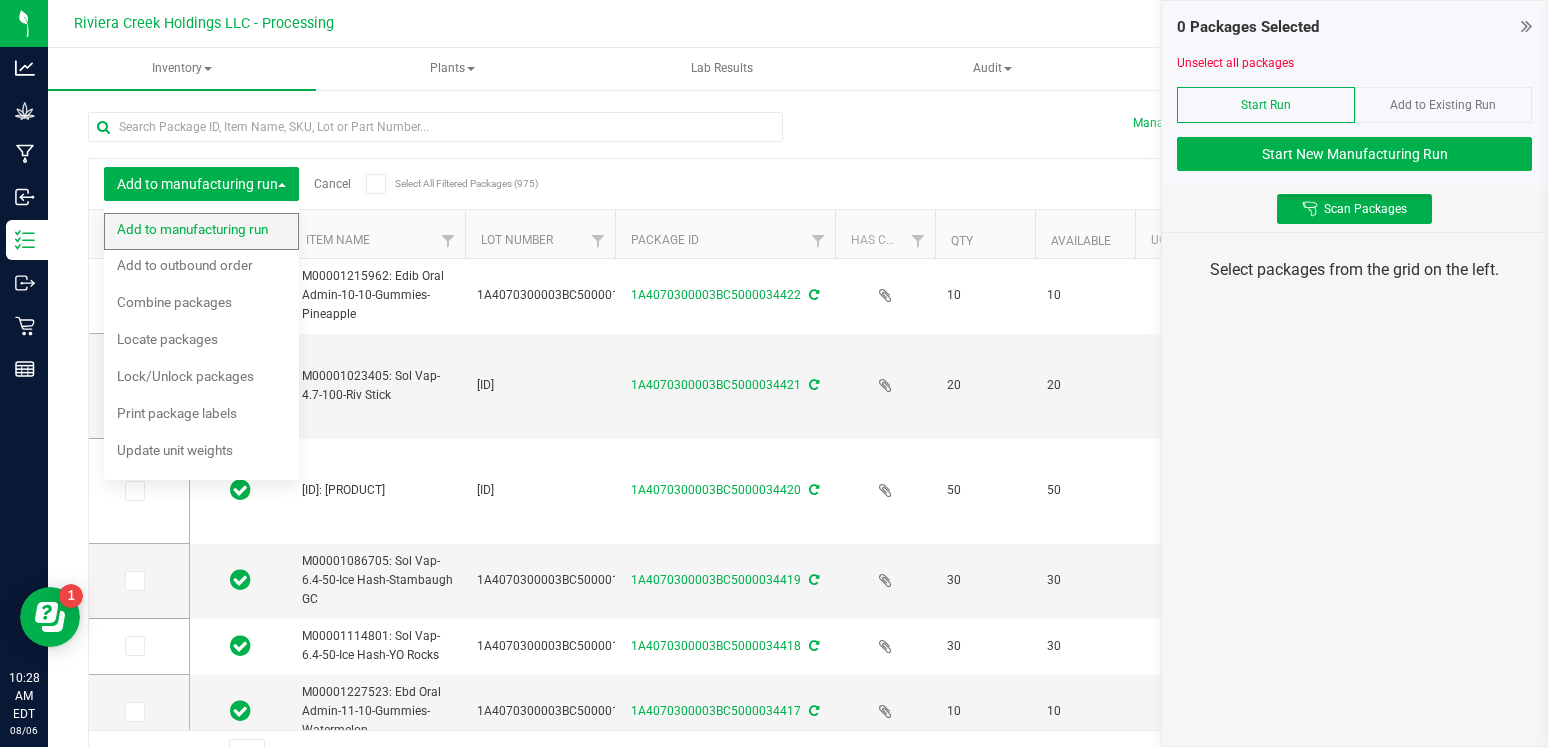 click on "Add to manufacturing run" at bounding box center [192, 229] 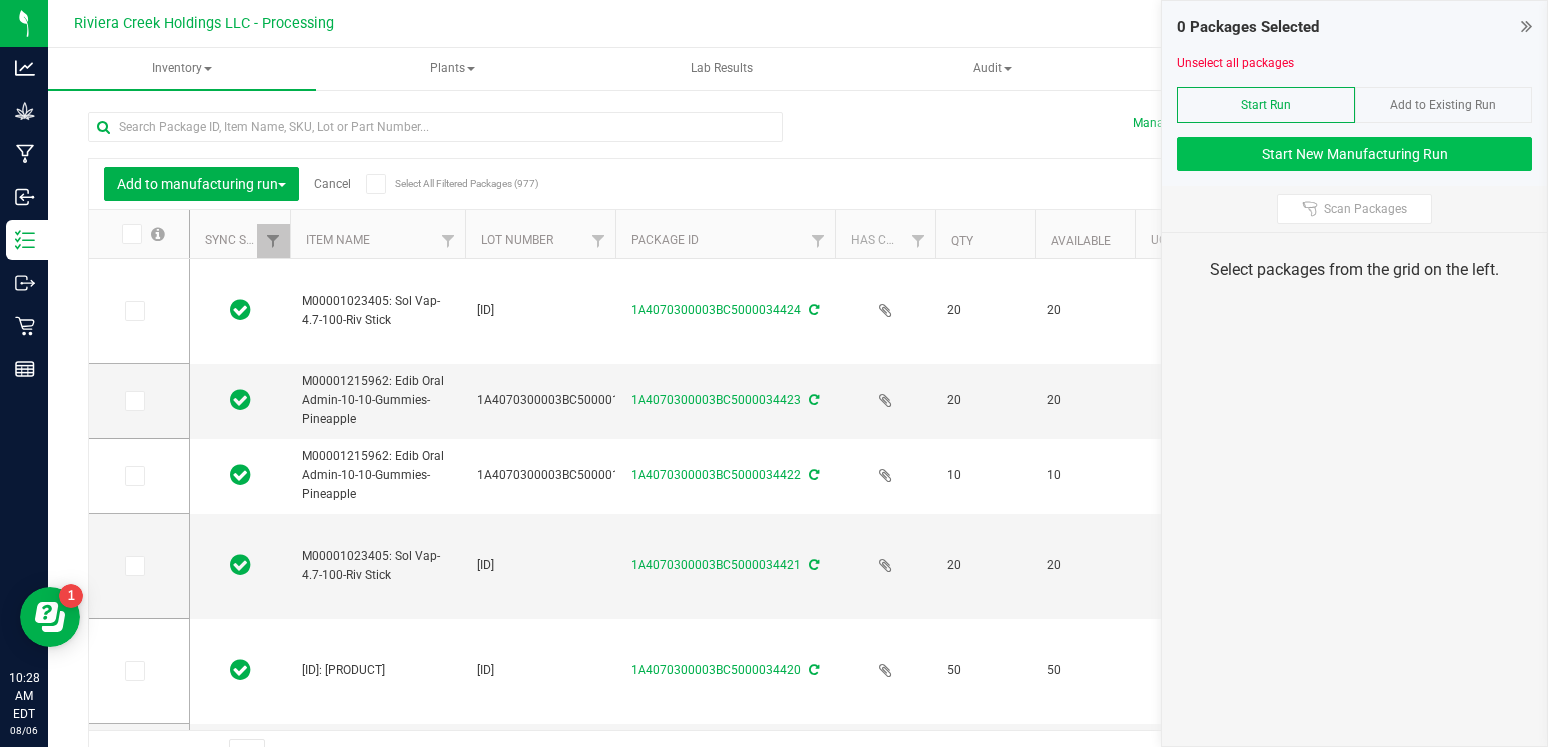 type on "2026-04-03" 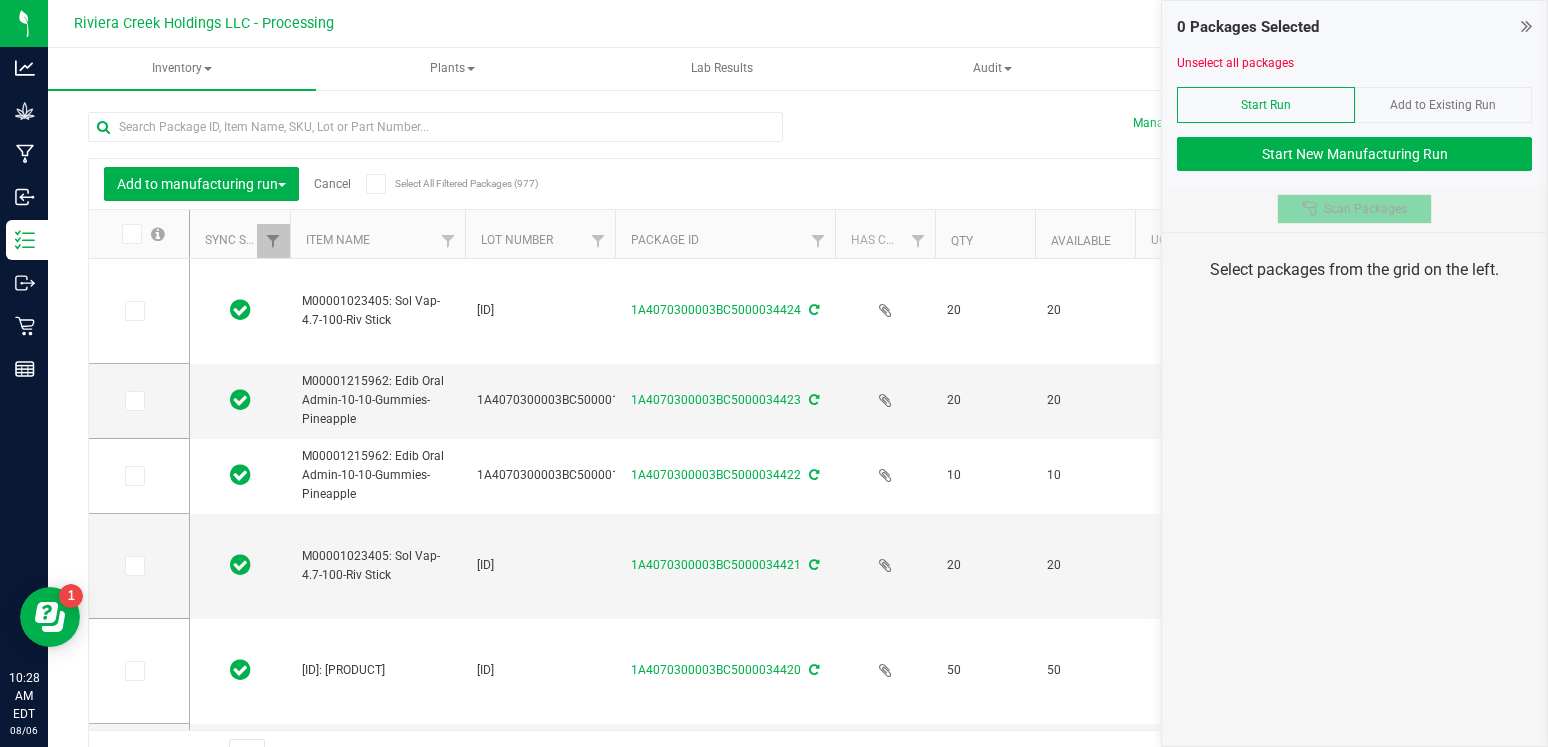 click on "Scan Packages" at bounding box center [1365, 209] 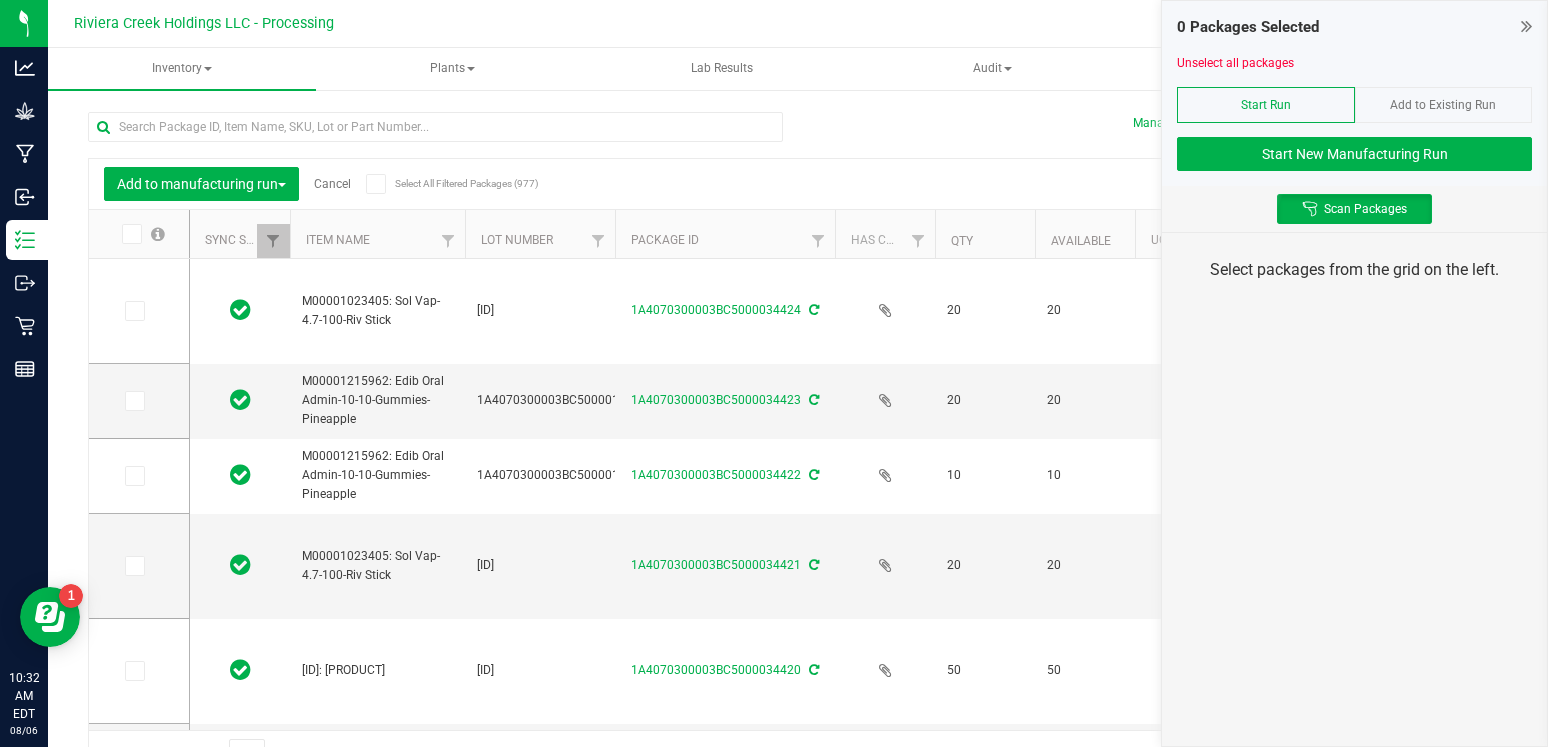 click at bounding box center [1526, 26] 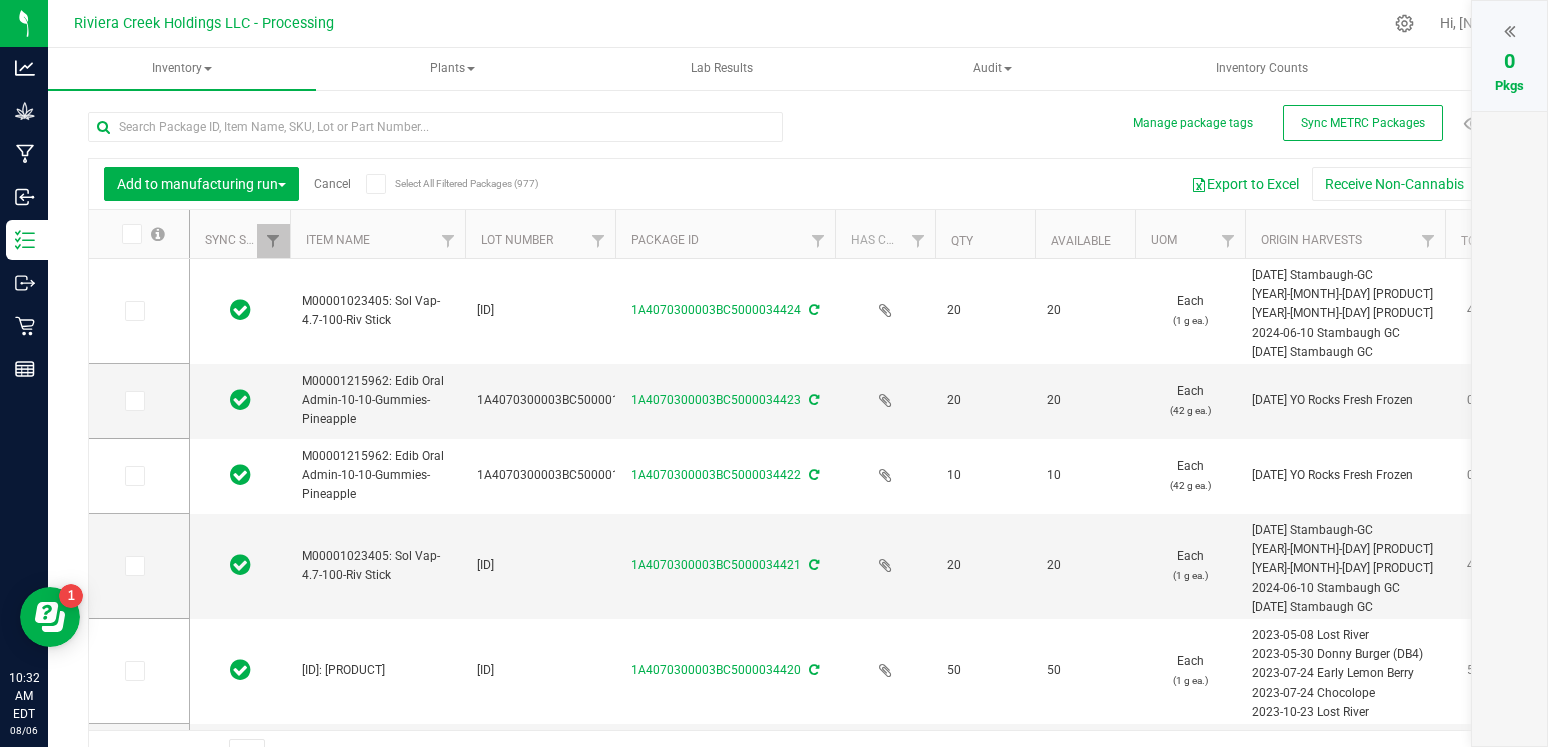 click at bounding box center (1509, 31) 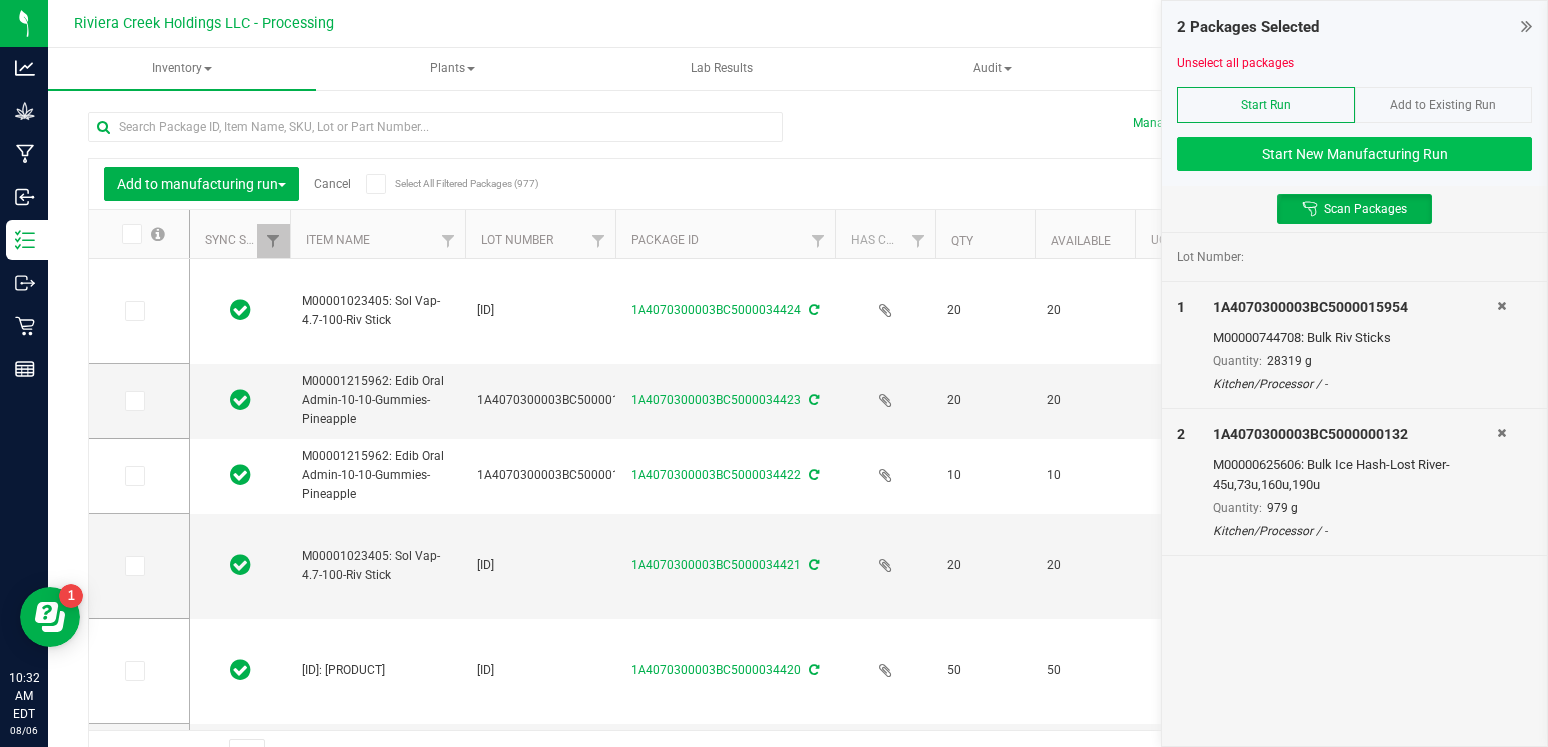 click on "Start New Manufacturing Run" at bounding box center [1354, 154] 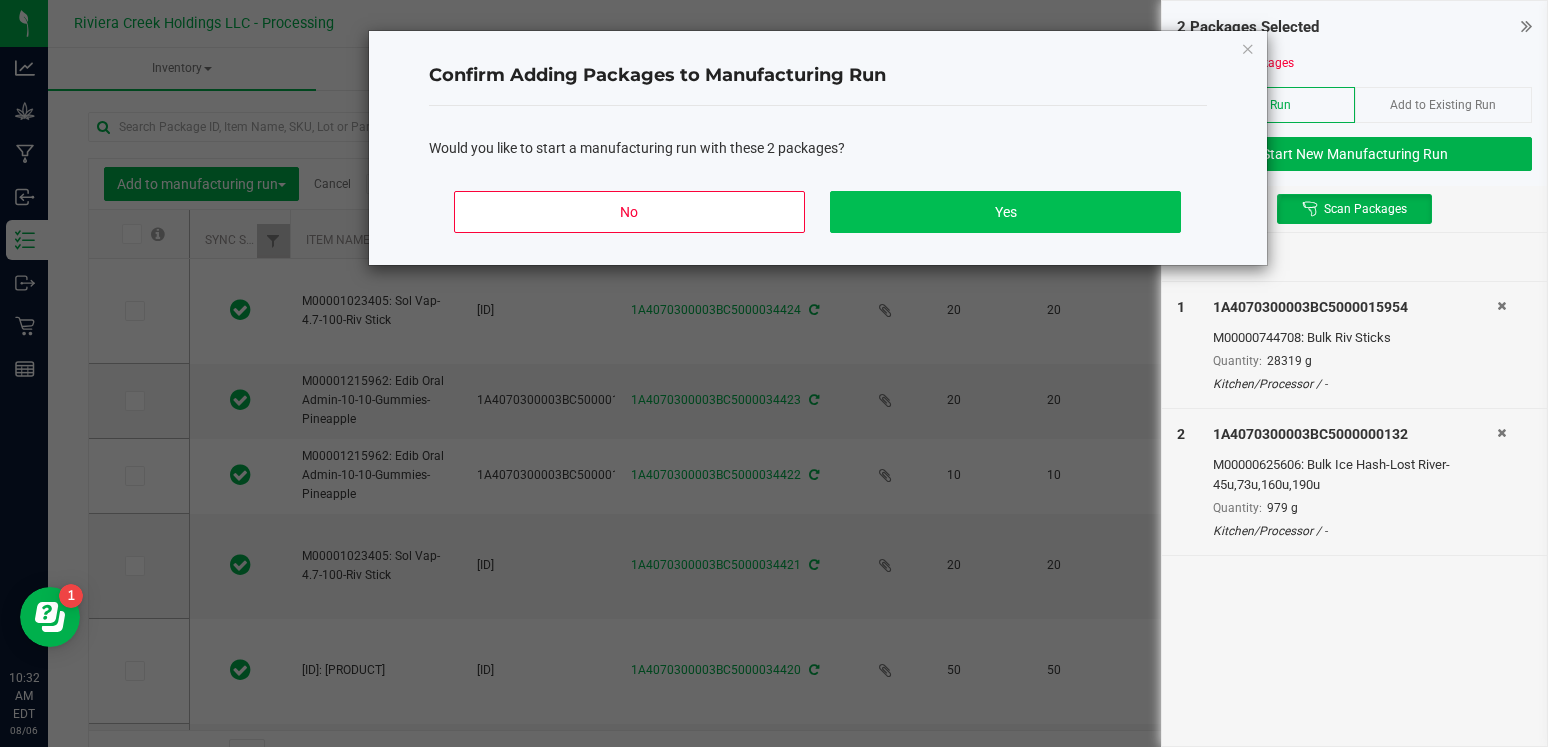 click on "Yes" 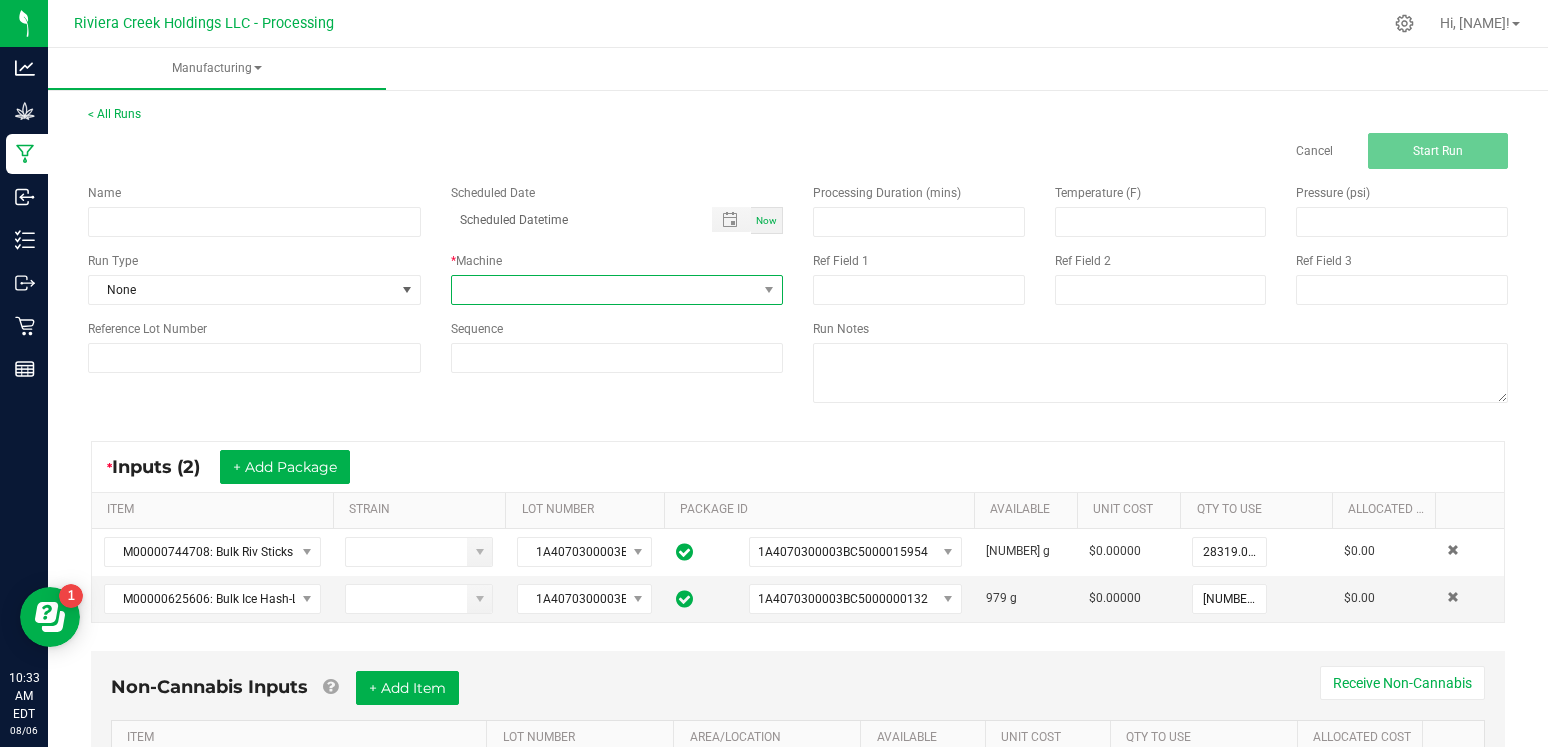 click at bounding box center (605, 290) 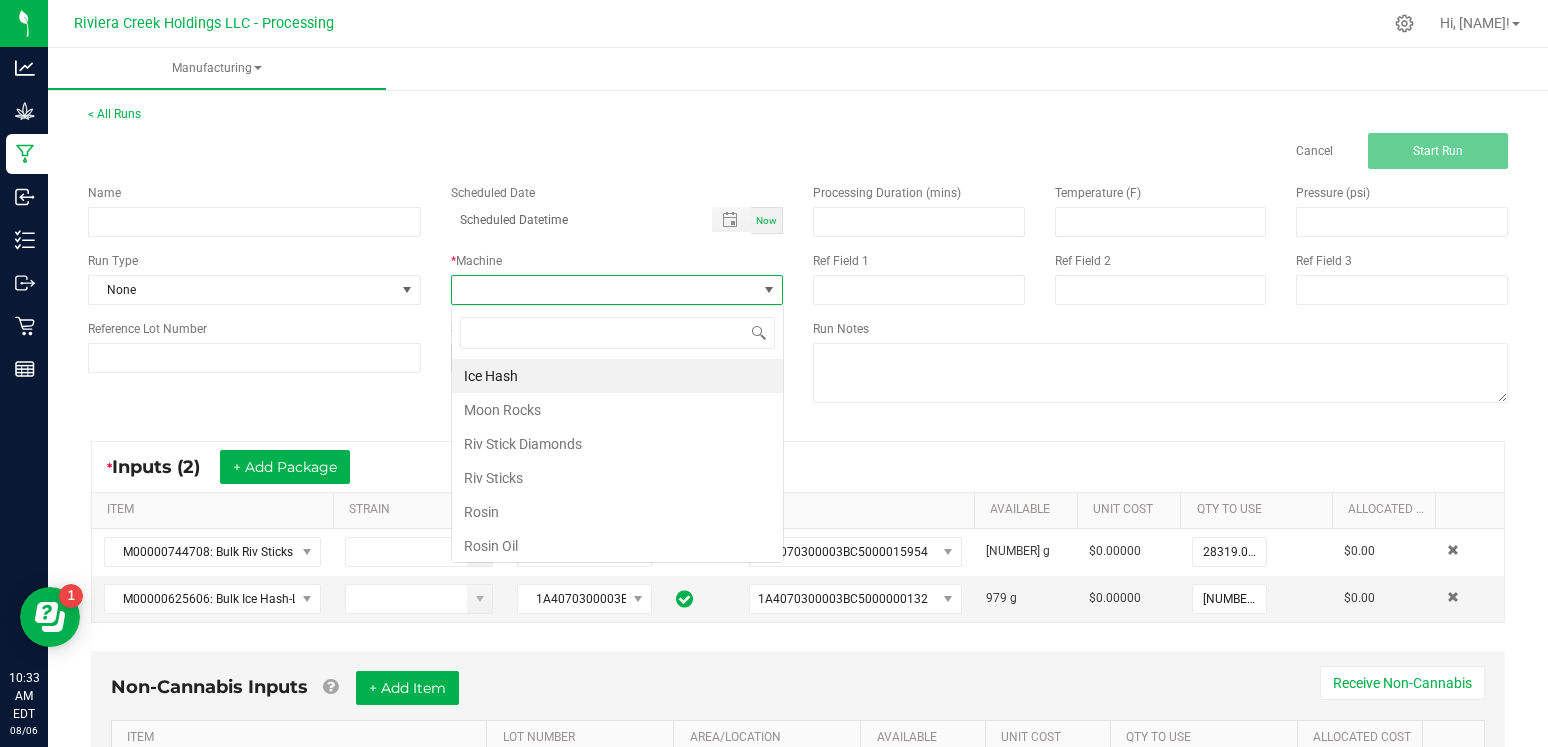 scroll, scrollTop: 99970, scrollLeft: 99667, axis: both 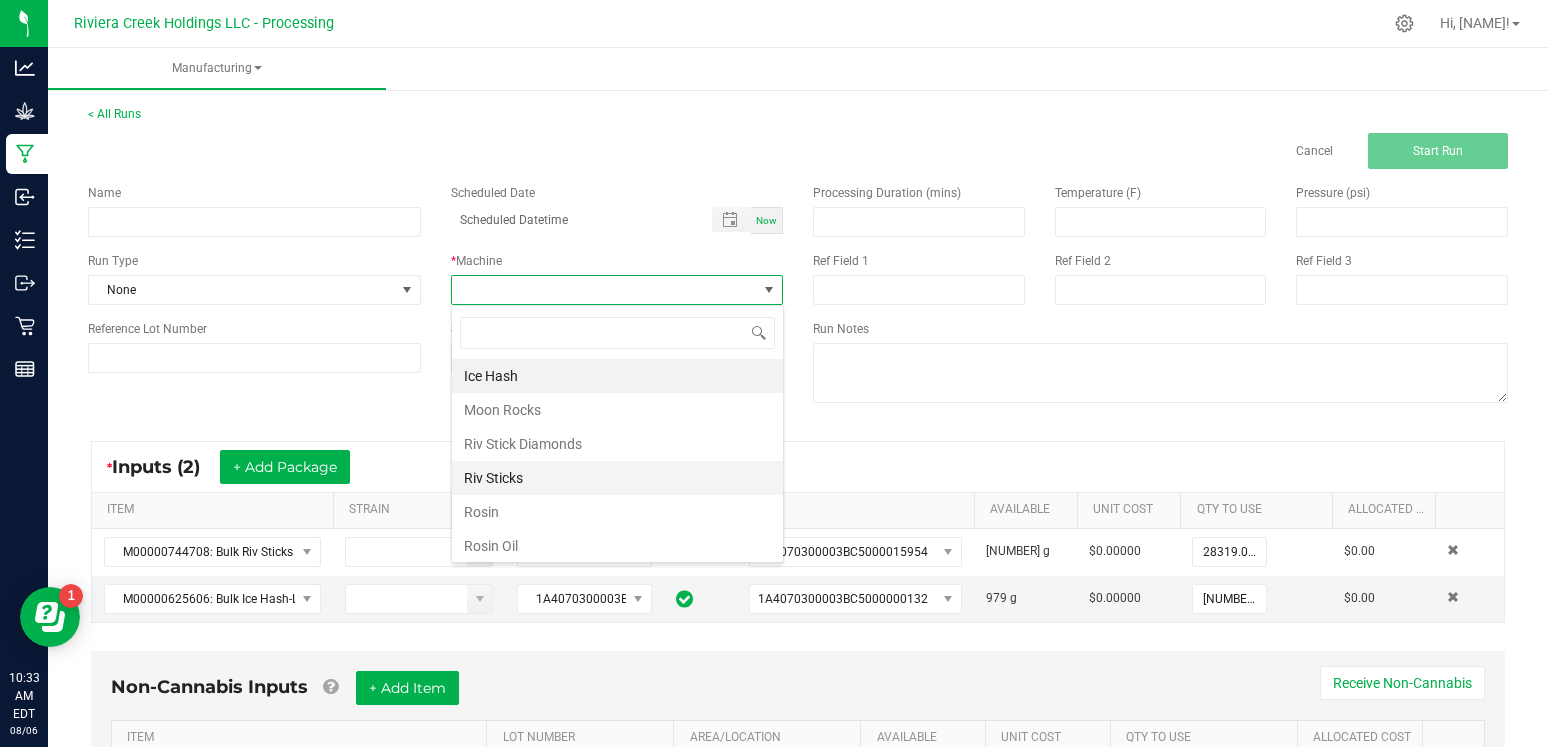 click on "Riv Sticks" at bounding box center (617, 478) 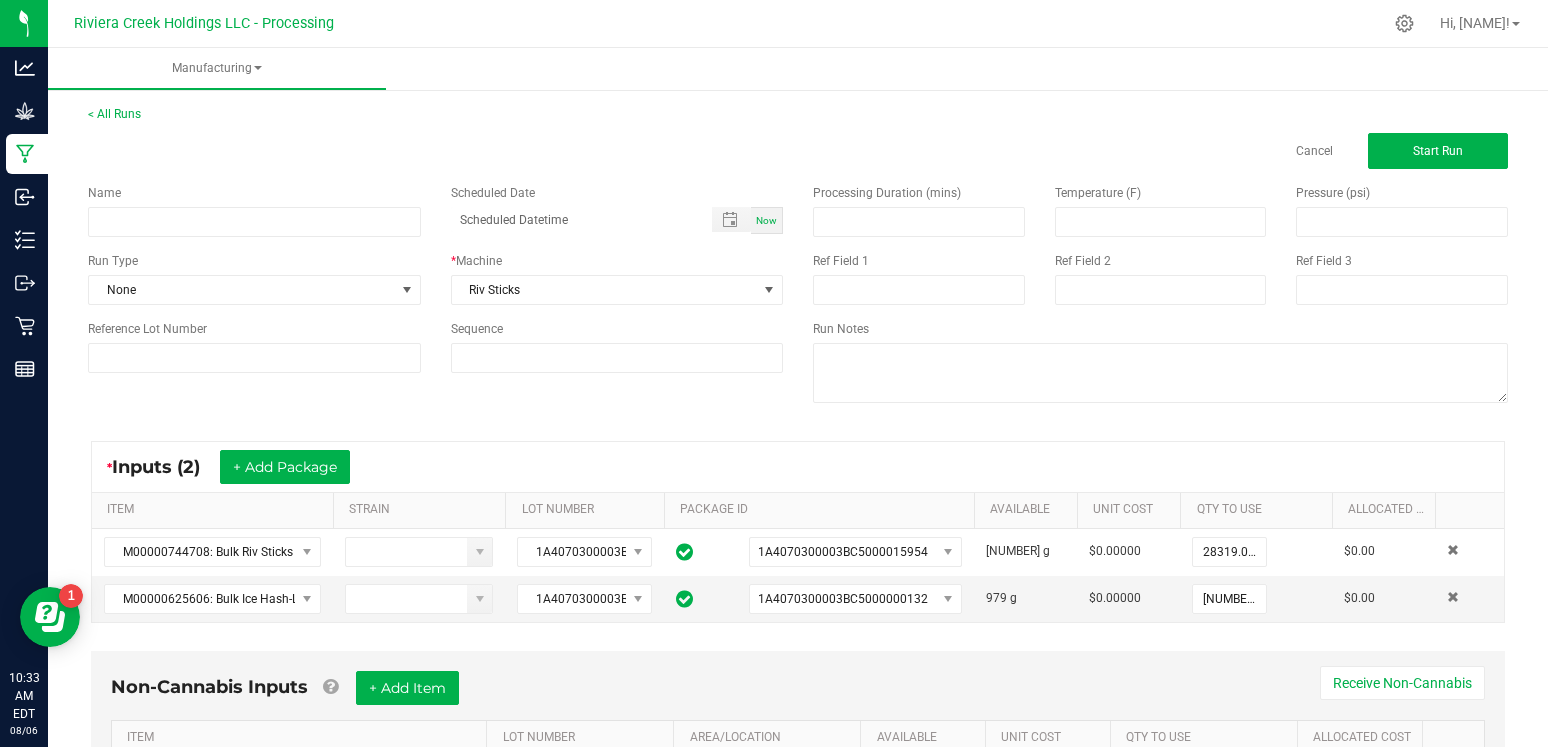 click on "*   Inputs ([NUMBER])   + Add Package  ITEM STRAIN LOT NUMBER PACKAGE ID AVAILABLE Unit Cost QTY TO USE Allocated Cost [ID]: [PRODUCT] [ID]
[ID] [NUMBER]   g  $[NUMBER]  [NUMBER] g  $[NUMBER]  [ID]: [PRODUCT] [ID]
[ID] [NUMBER]   g  $[NUMBER]  [NUMBER] g  $[NUMBER]" at bounding box center [798, 532] 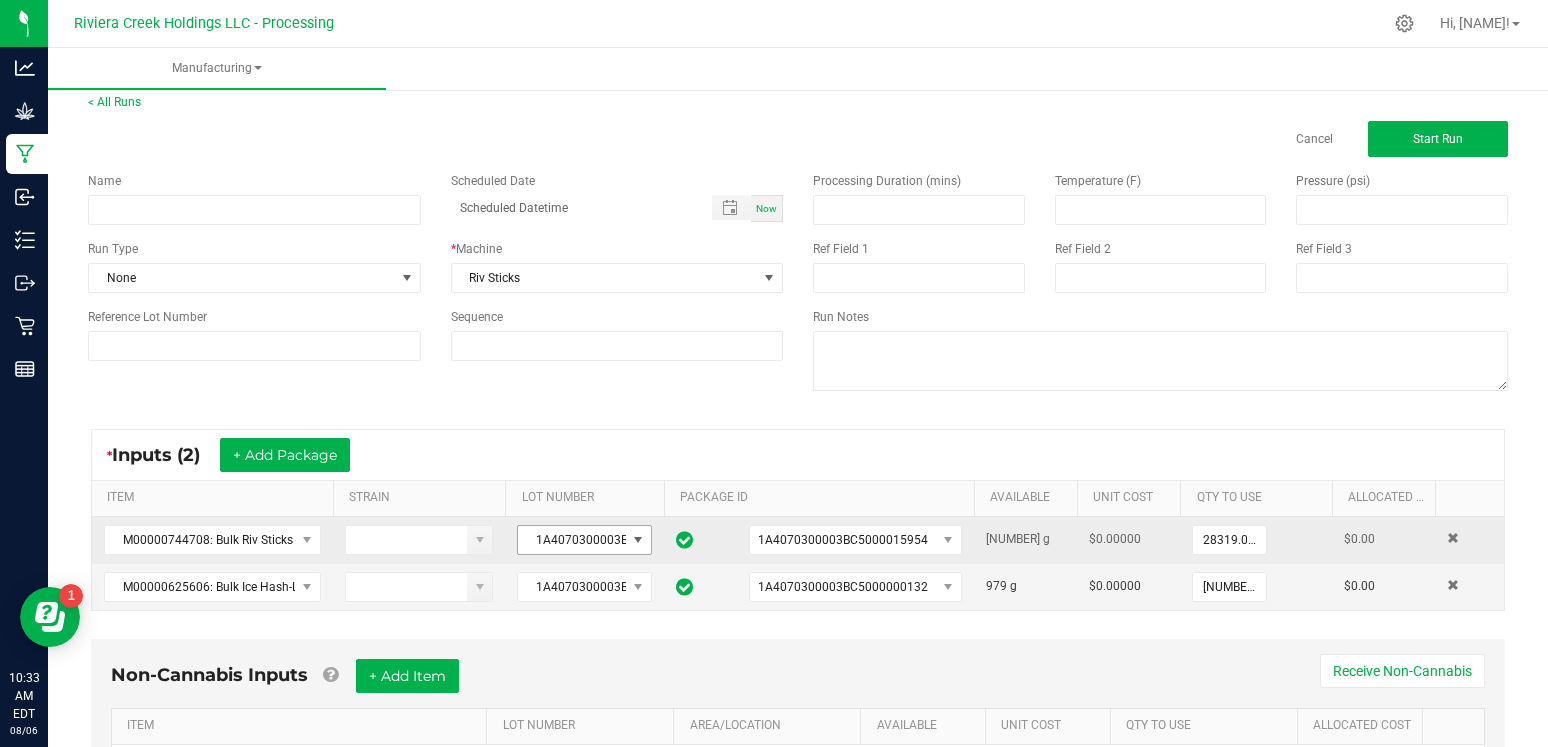 scroll, scrollTop: 11, scrollLeft: 0, axis: vertical 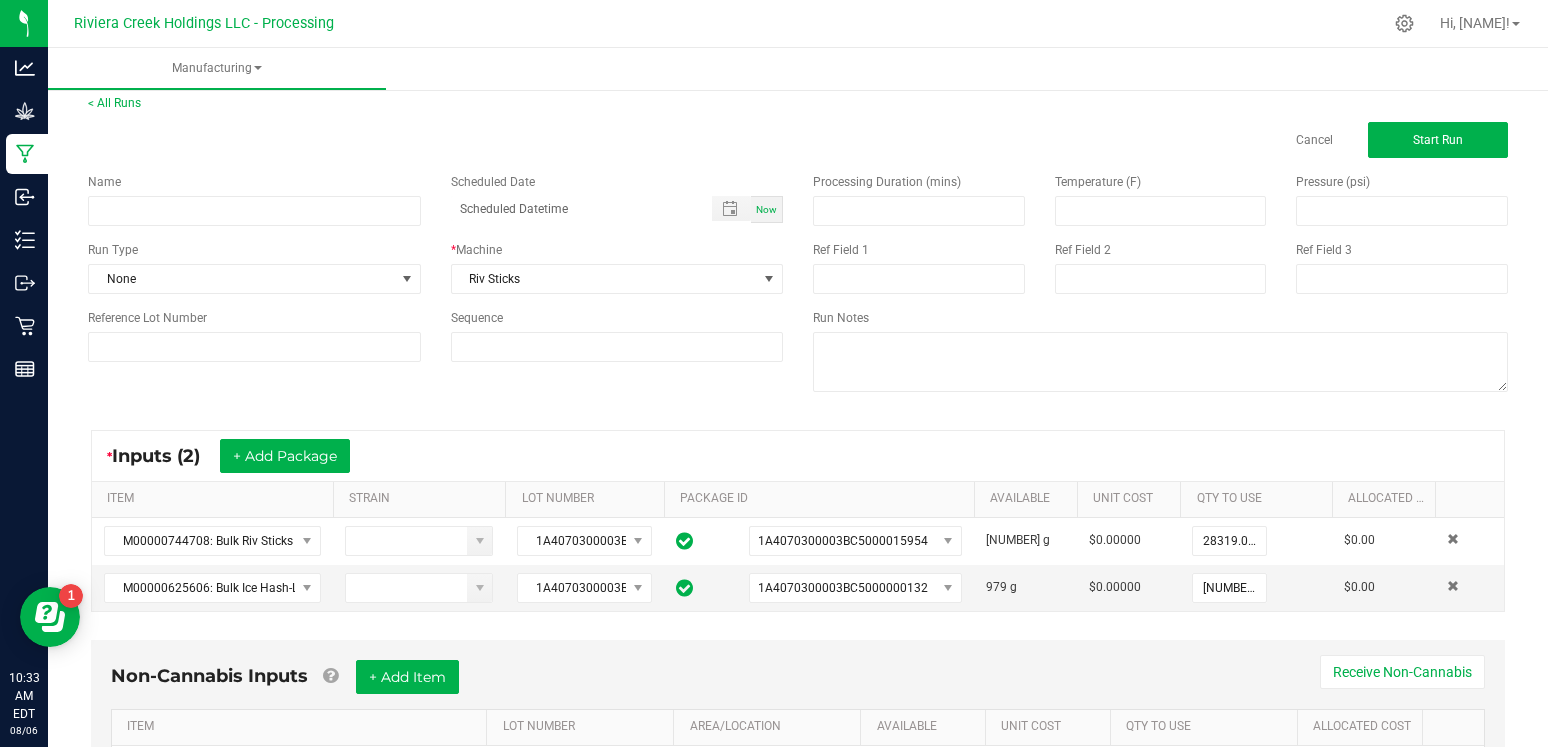 click on "Processing Duration (mins)   Temperature (F)   Pressure (psi)   Ref Field 1   Ref Field 2   Ref Field 3   Run Notes" at bounding box center (1160, 285) 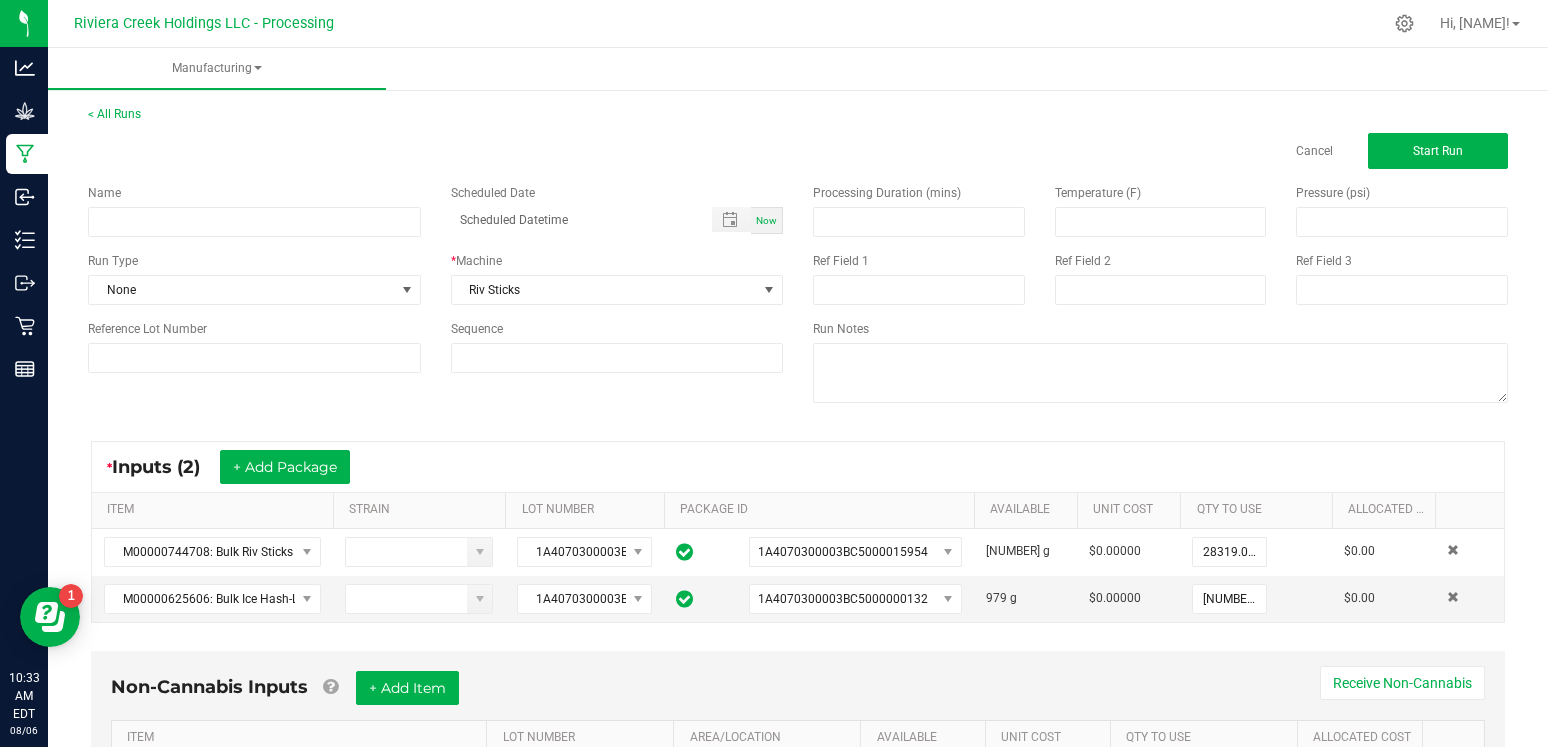 scroll, scrollTop: 0, scrollLeft: 0, axis: both 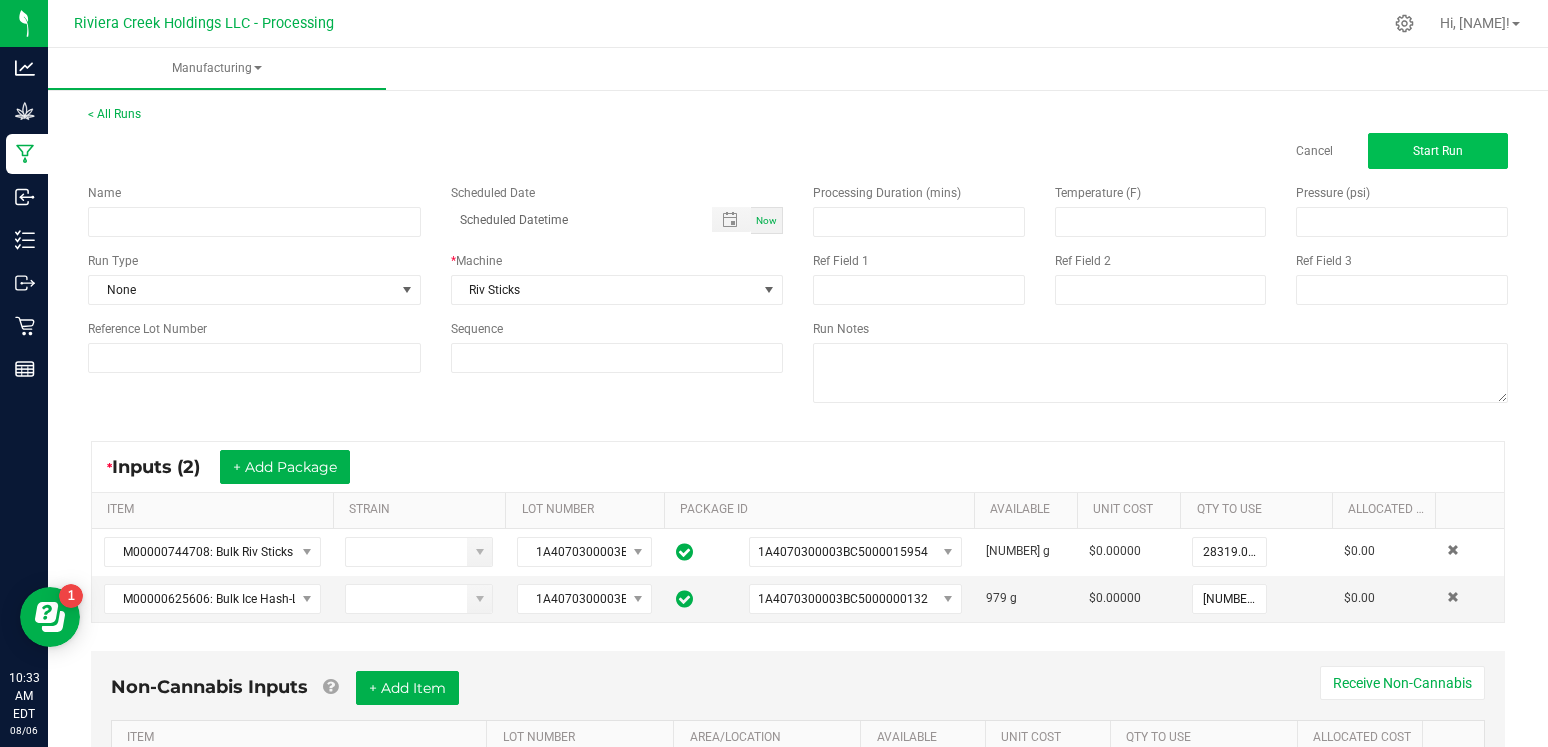 click on "Start Run" 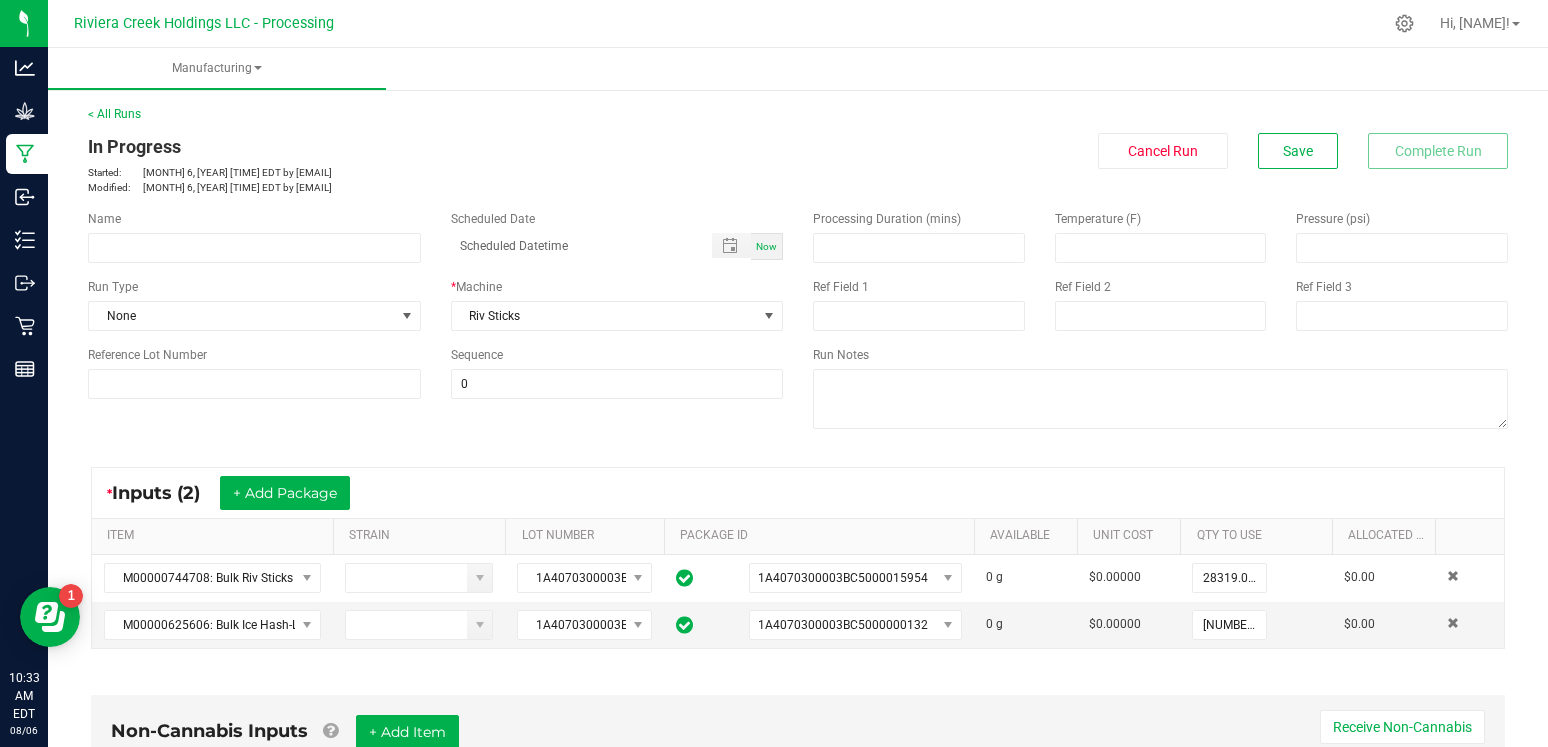 click on "*   Inputs ([NUMBER])   + Add Package  ITEM STRAIN LOT NUMBER PACKAGE ID AVAILABLE Unit Cost QTY TO USE Allocated Cost [ID]: [PRODUCT] [ID]
[ID] [NUMBER]   g  $[NUMBER]  [NUMBER] g  $[NUMBER]  [ID]: [PRODUCT] [ID]
[ID] [NUMBER]   g  $[NUMBER]  [NUMBER] g  $[NUMBER]" at bounding box center (798, 558) 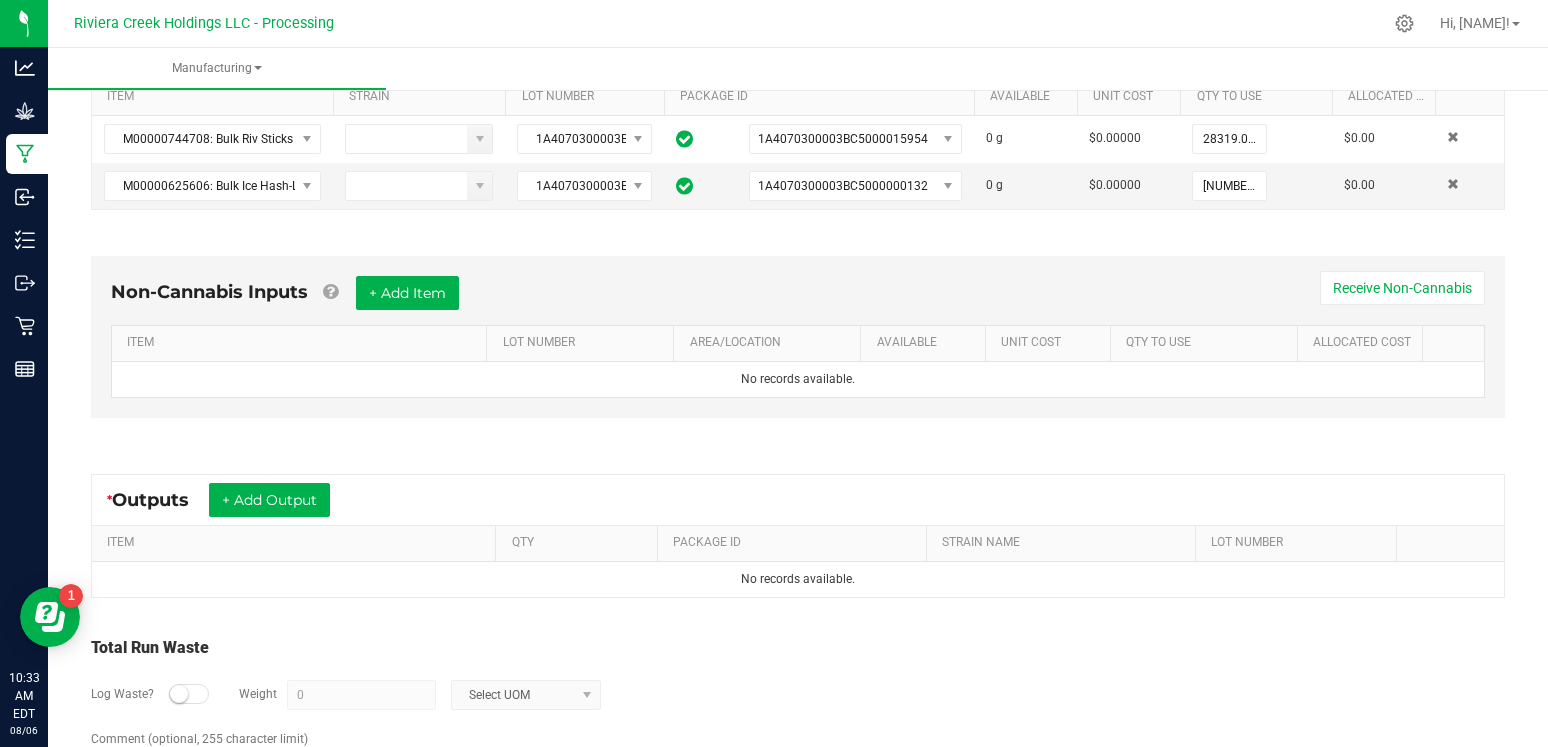scroll, scrollTop: 458, scrollLeft: 0, axis: vertical 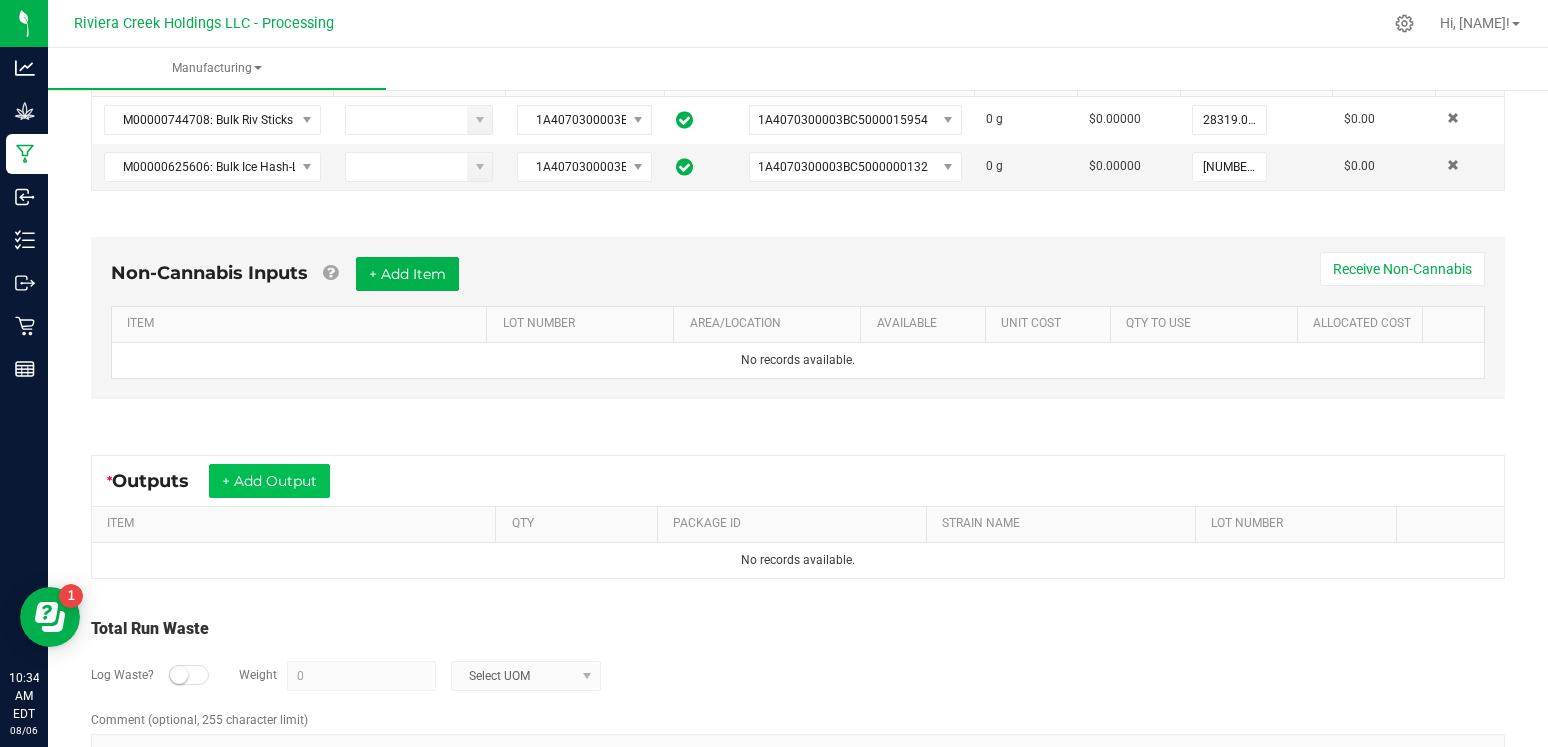click on "+ Add Output" at bounding box center [269, 481] 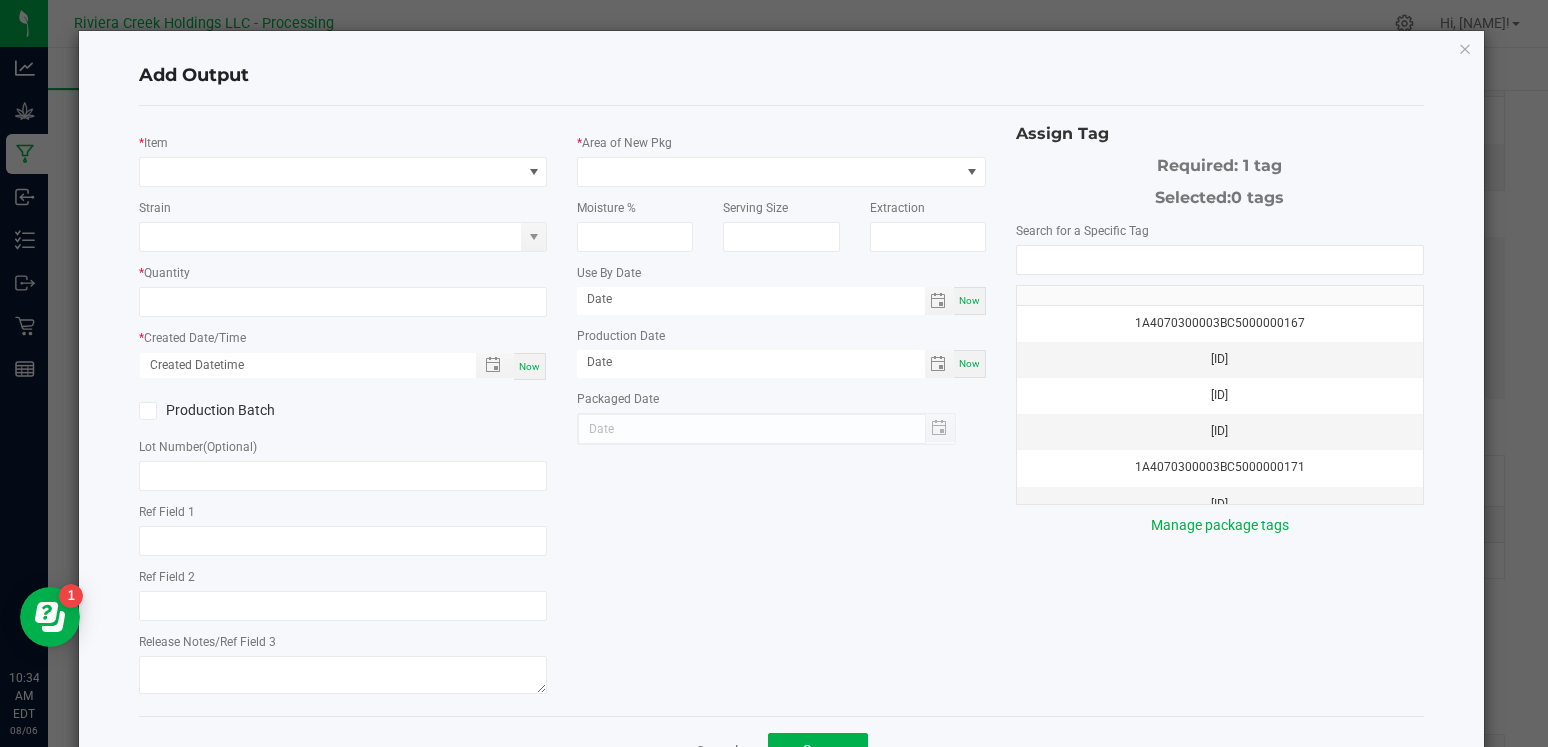 type on "[DATE]" 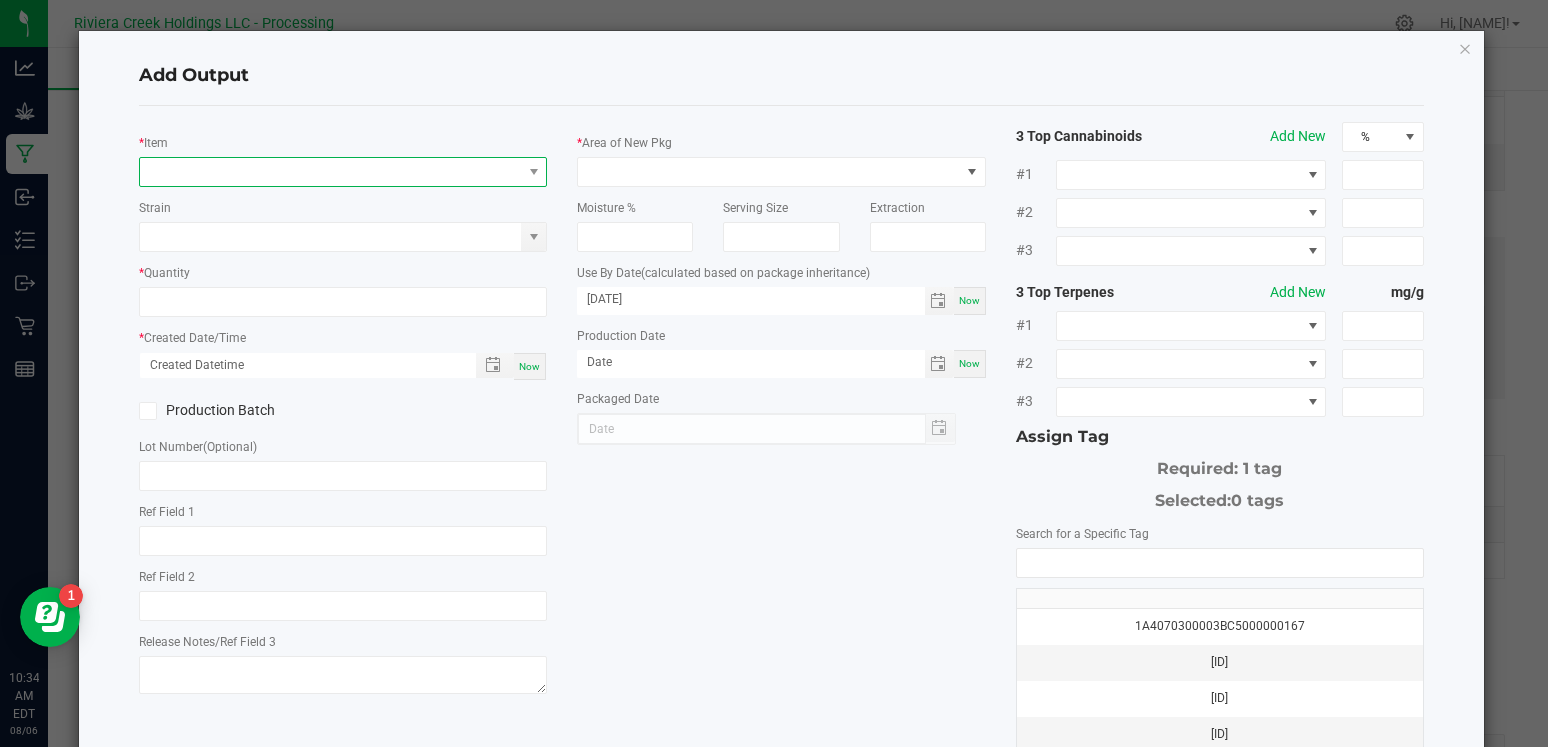 click at bounding box center [330, 172] 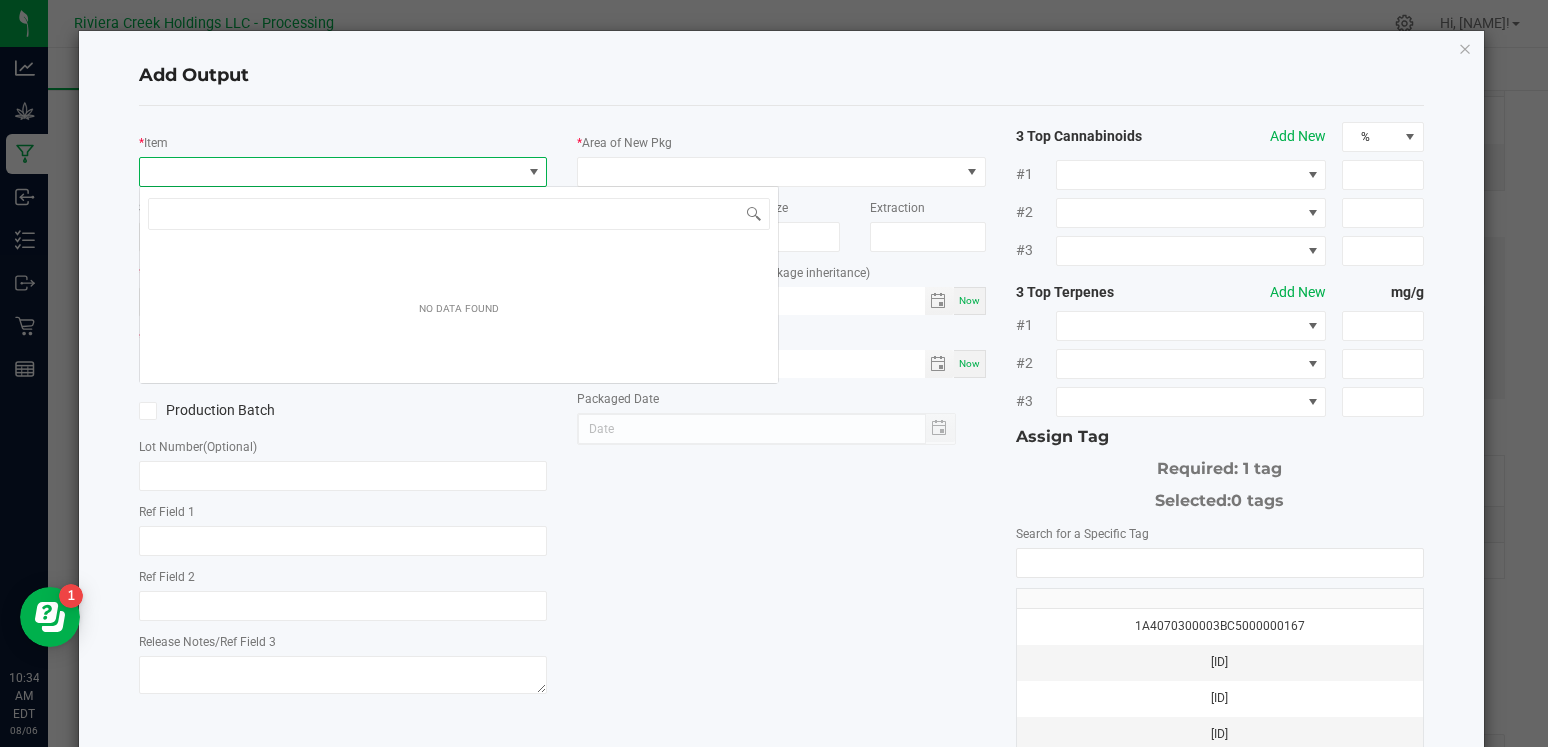 scroll, scrollTop: 99970, scrollLeft: 99592, axis: both 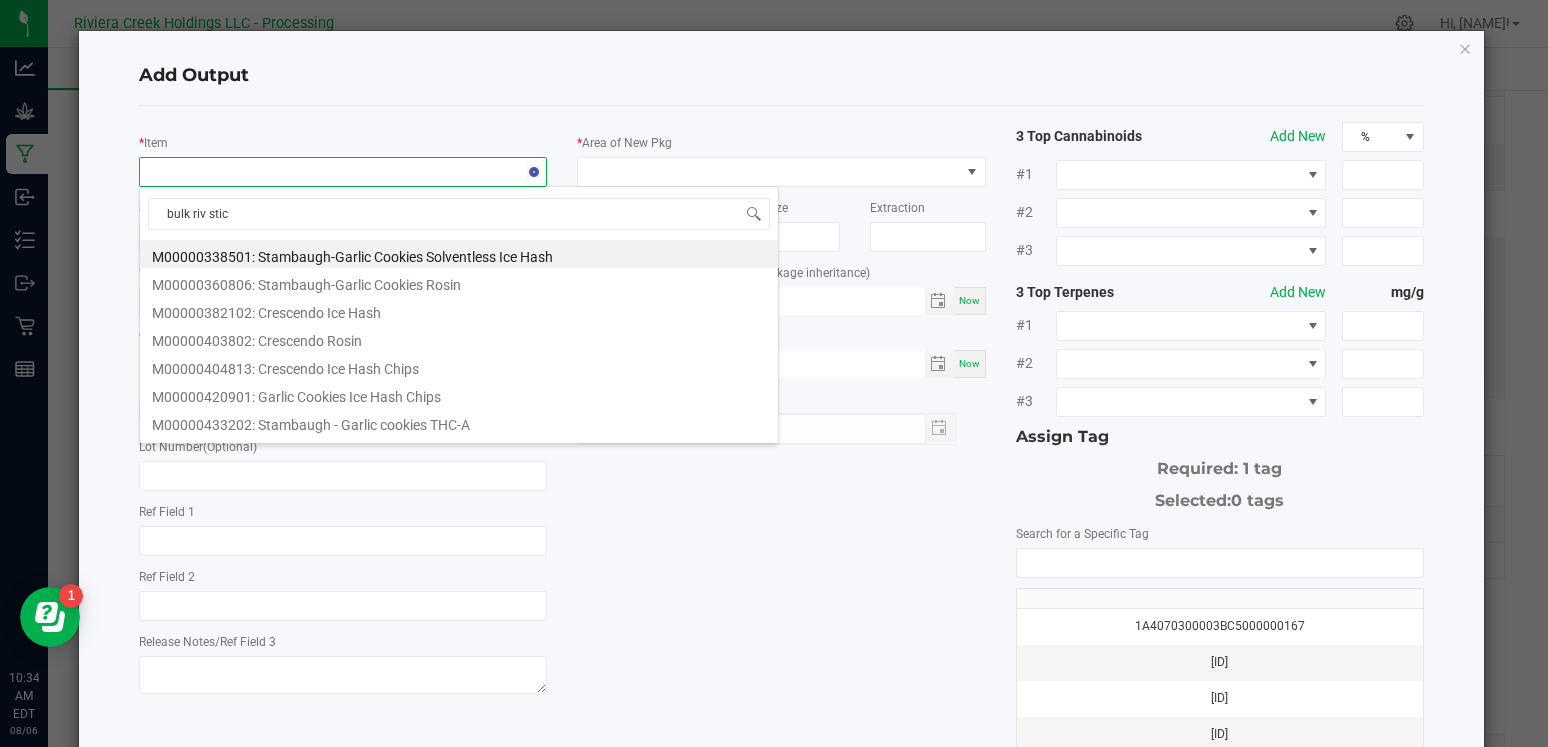 type on "[PRODUCT]" 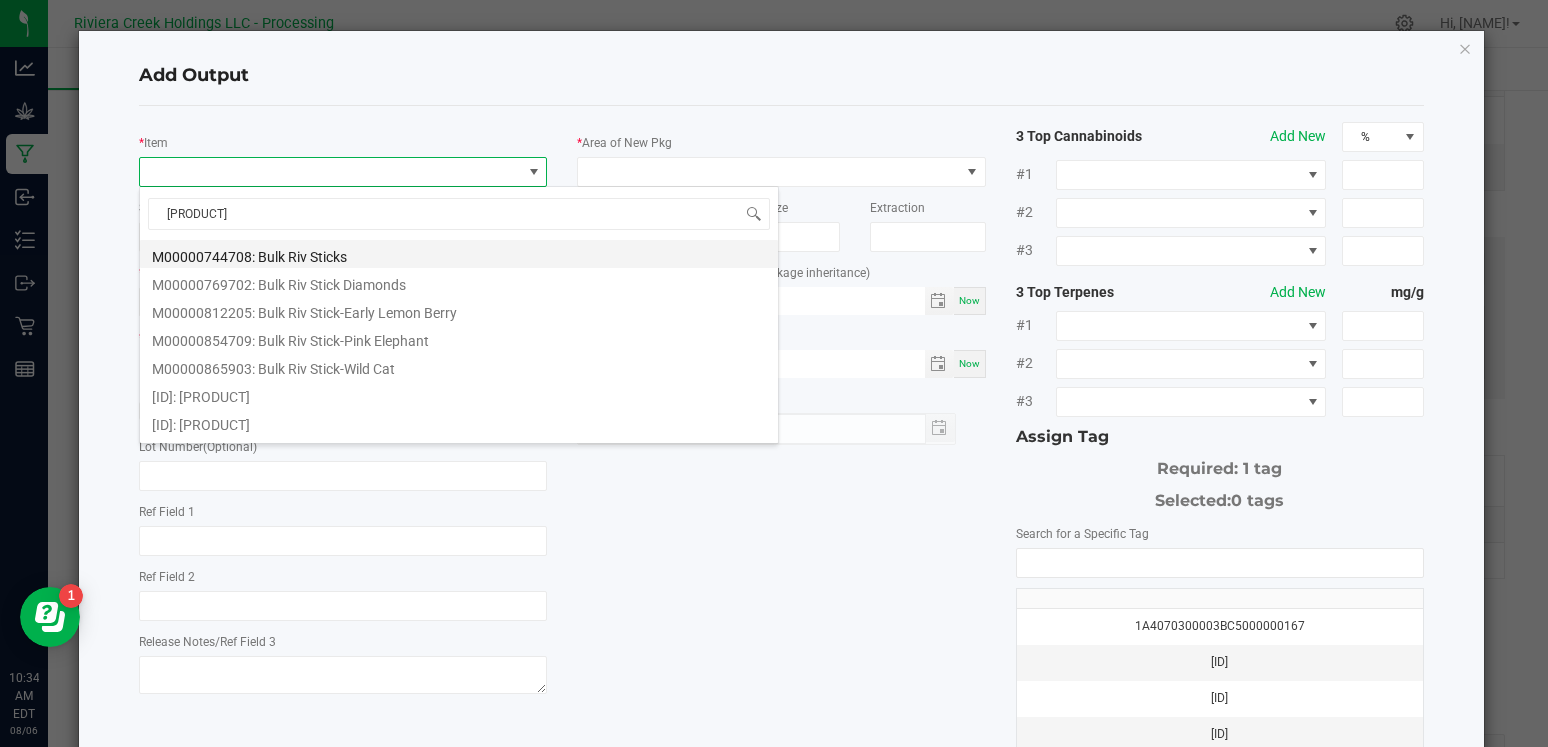 click on "M00000744708: Bulk Riv Sticks" at bounding box center (459, 254) 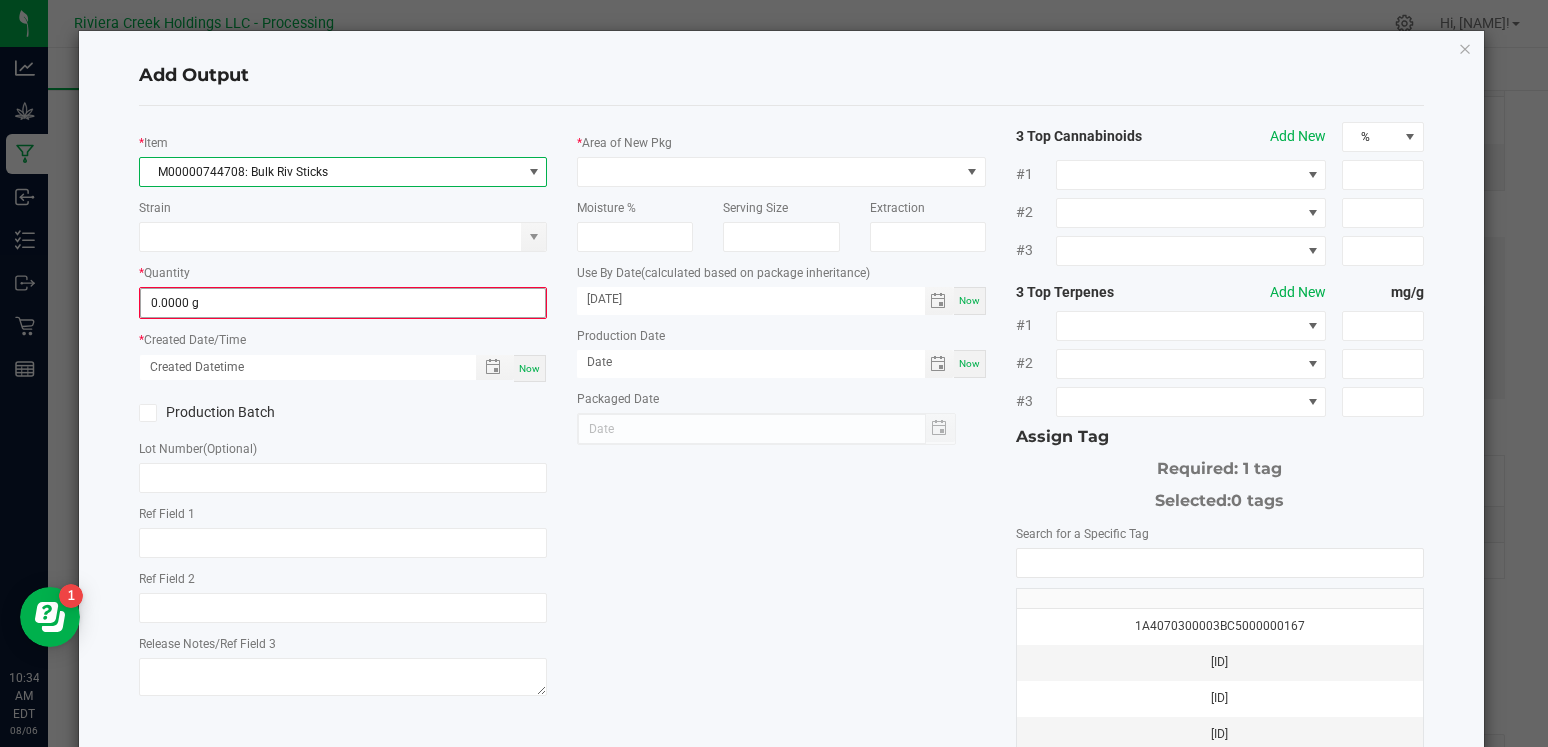 type on "0" 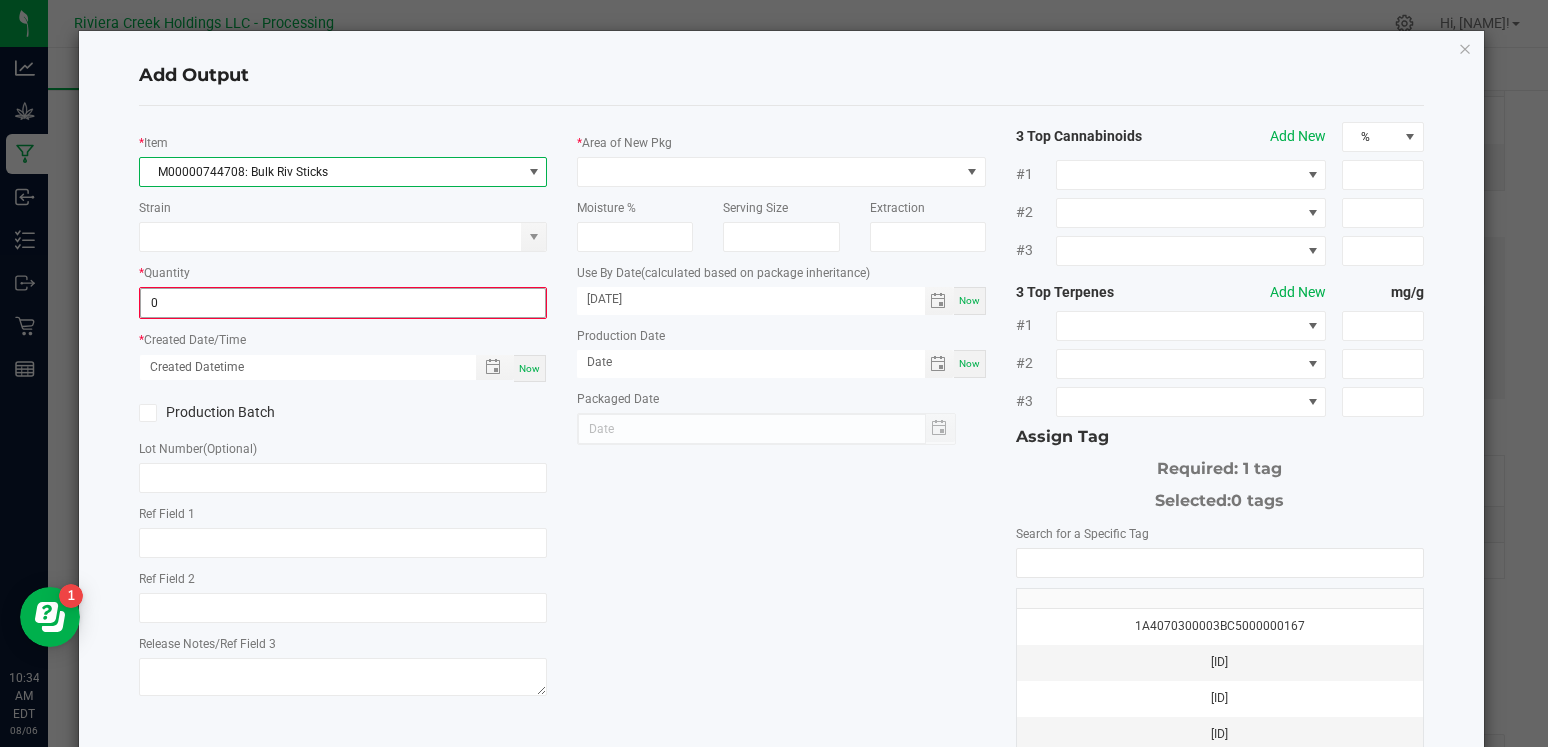 click on "0" at bounding box center [343, 303] 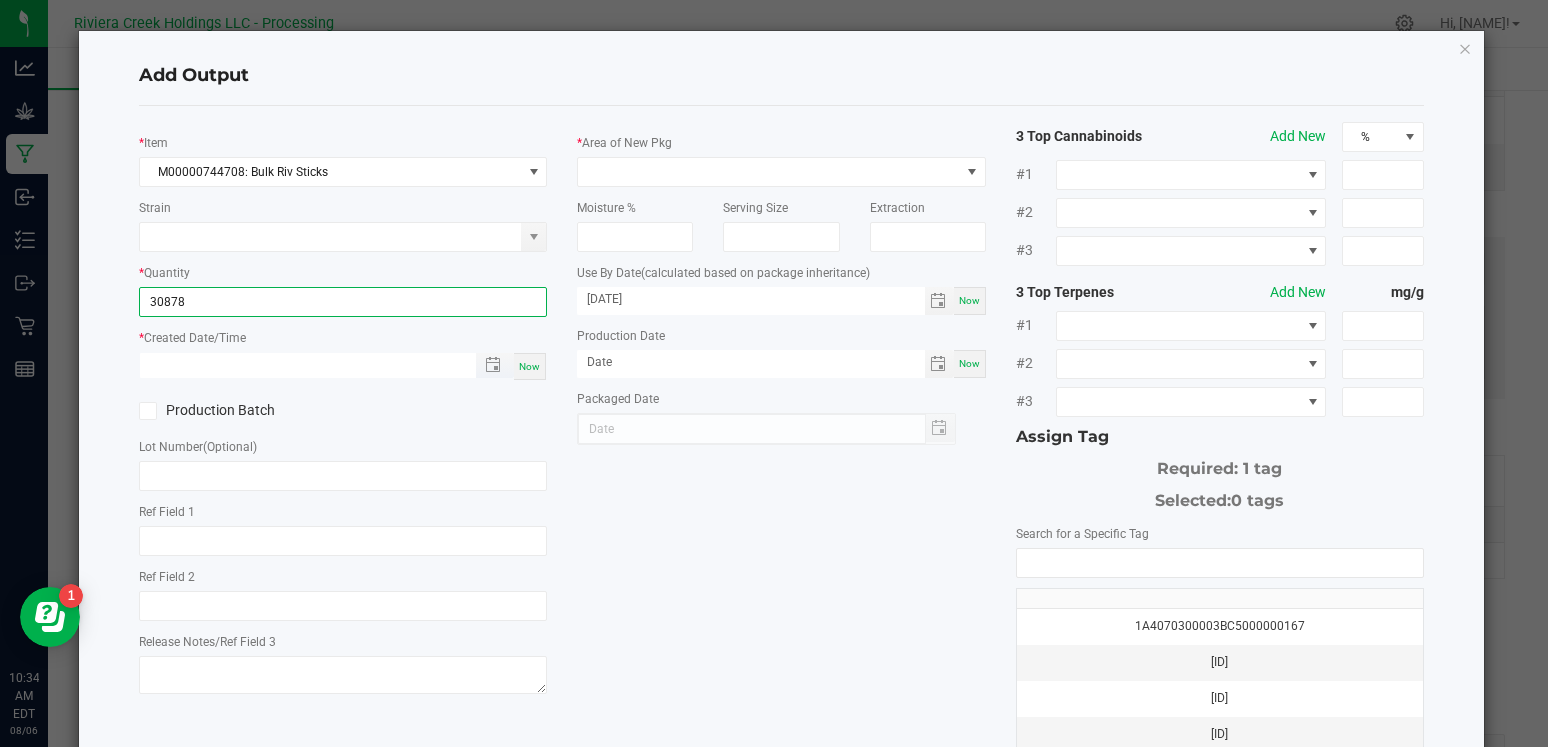 type on "[NUMBER] g" 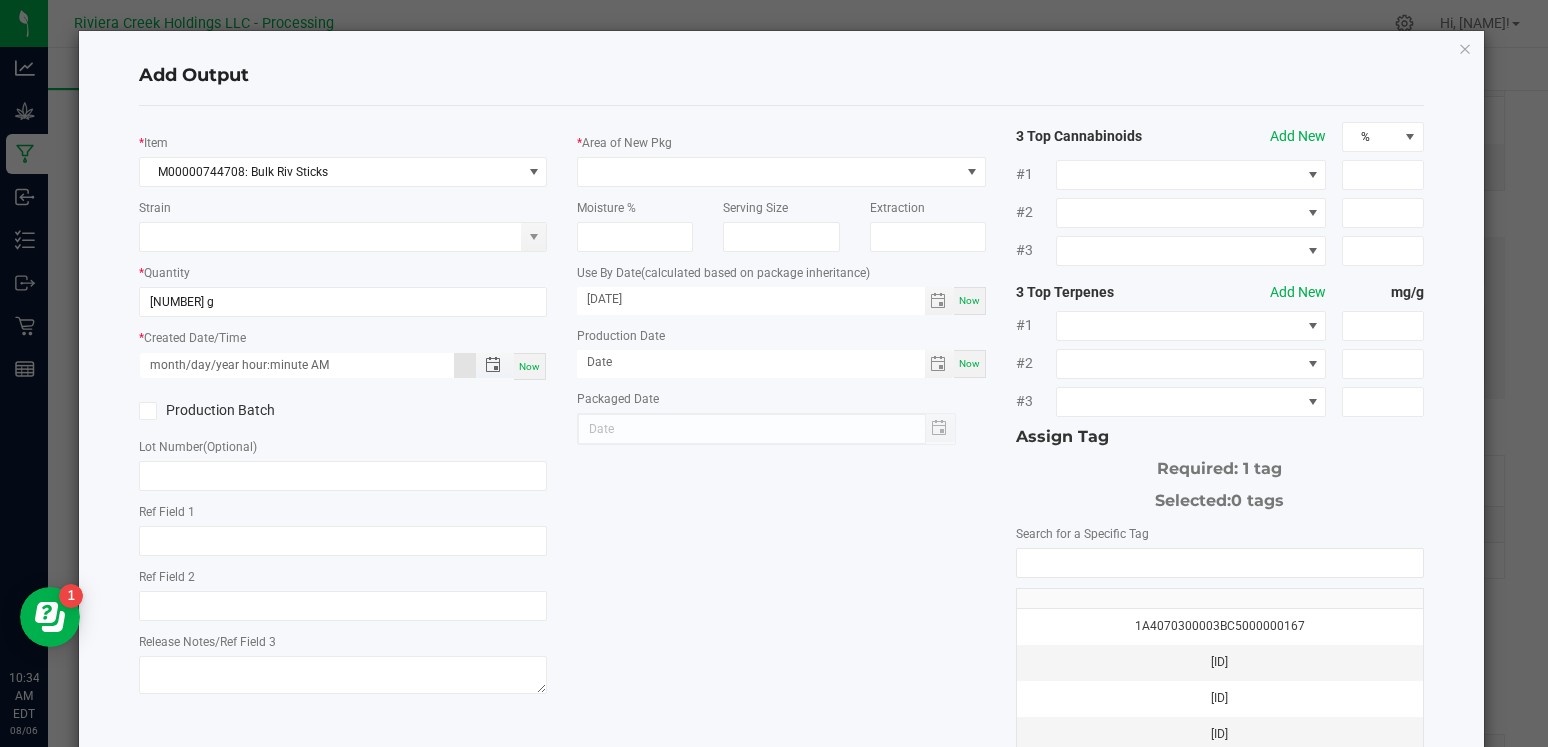click on "month/day/year hour:minute AM" at bounding box center [297, 365] 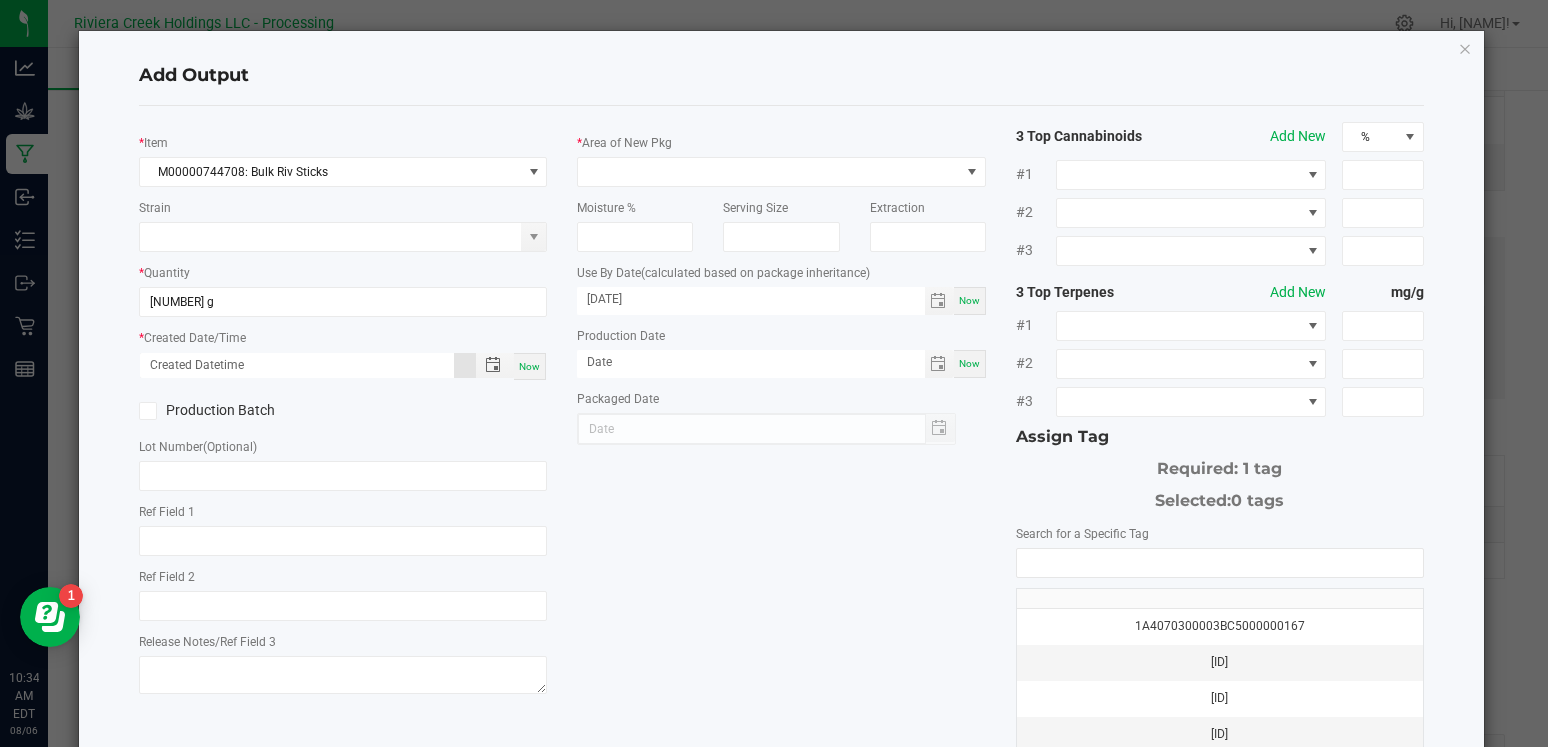 click on "Now" at bounding box center (529, 366) 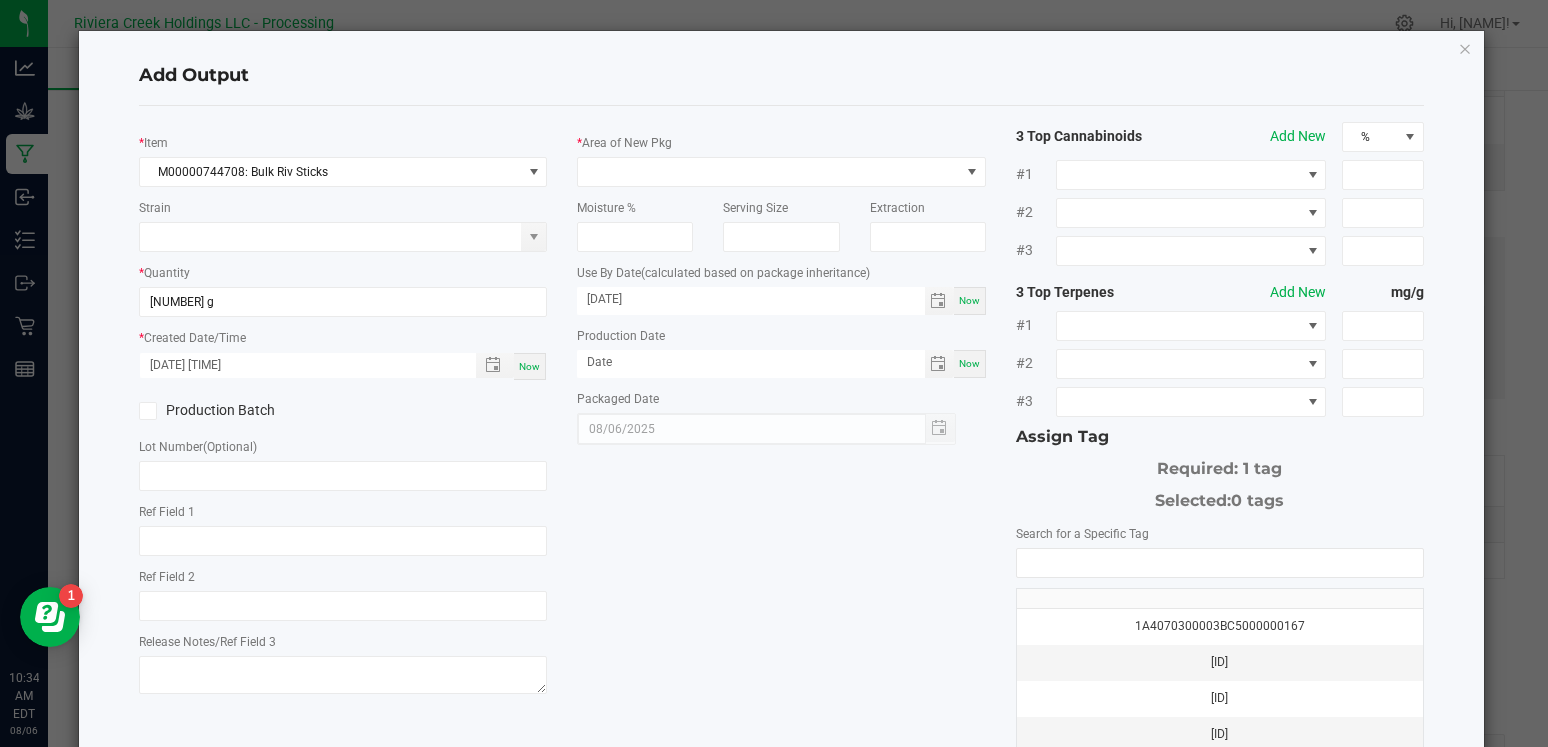 click 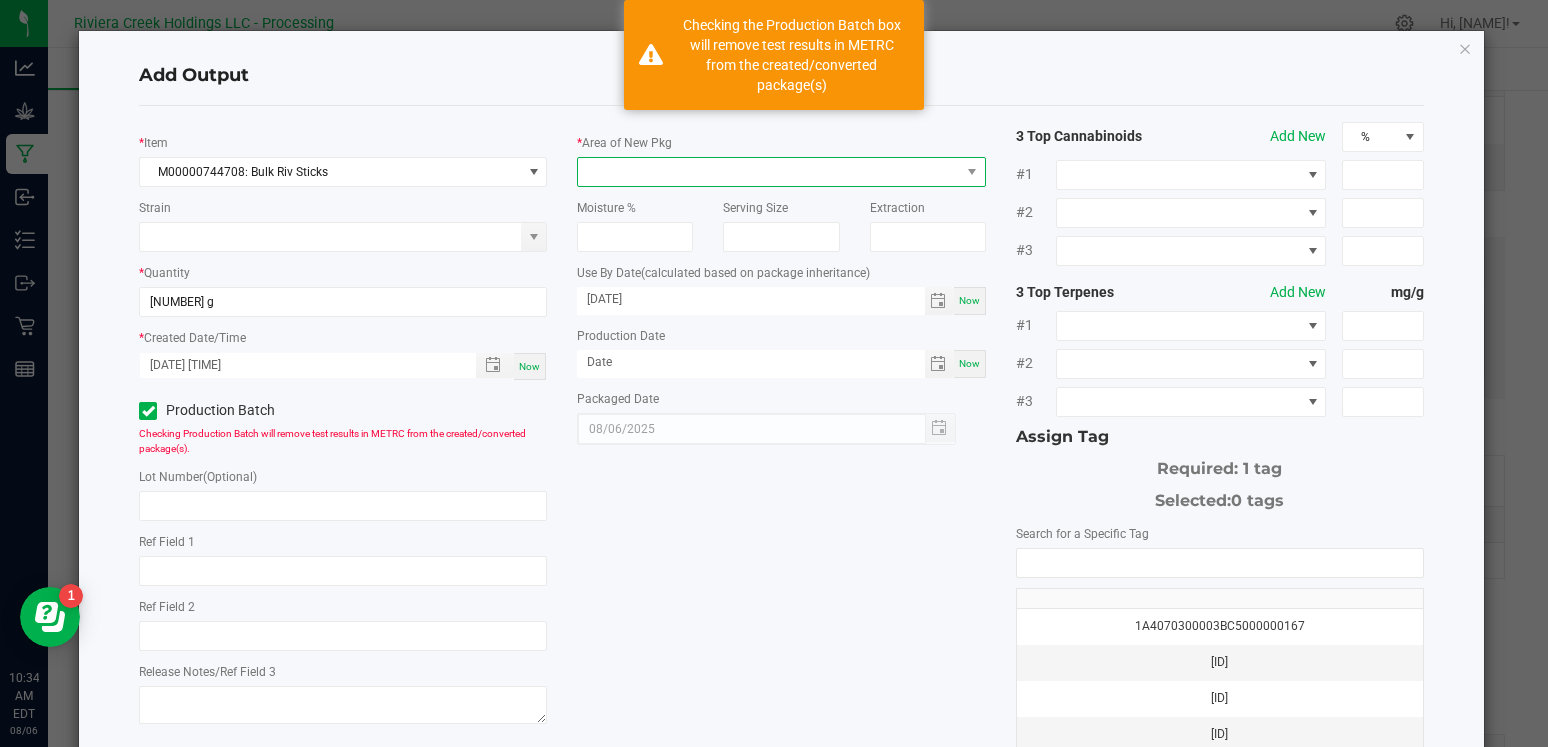 click at bounding box center (768, 172) 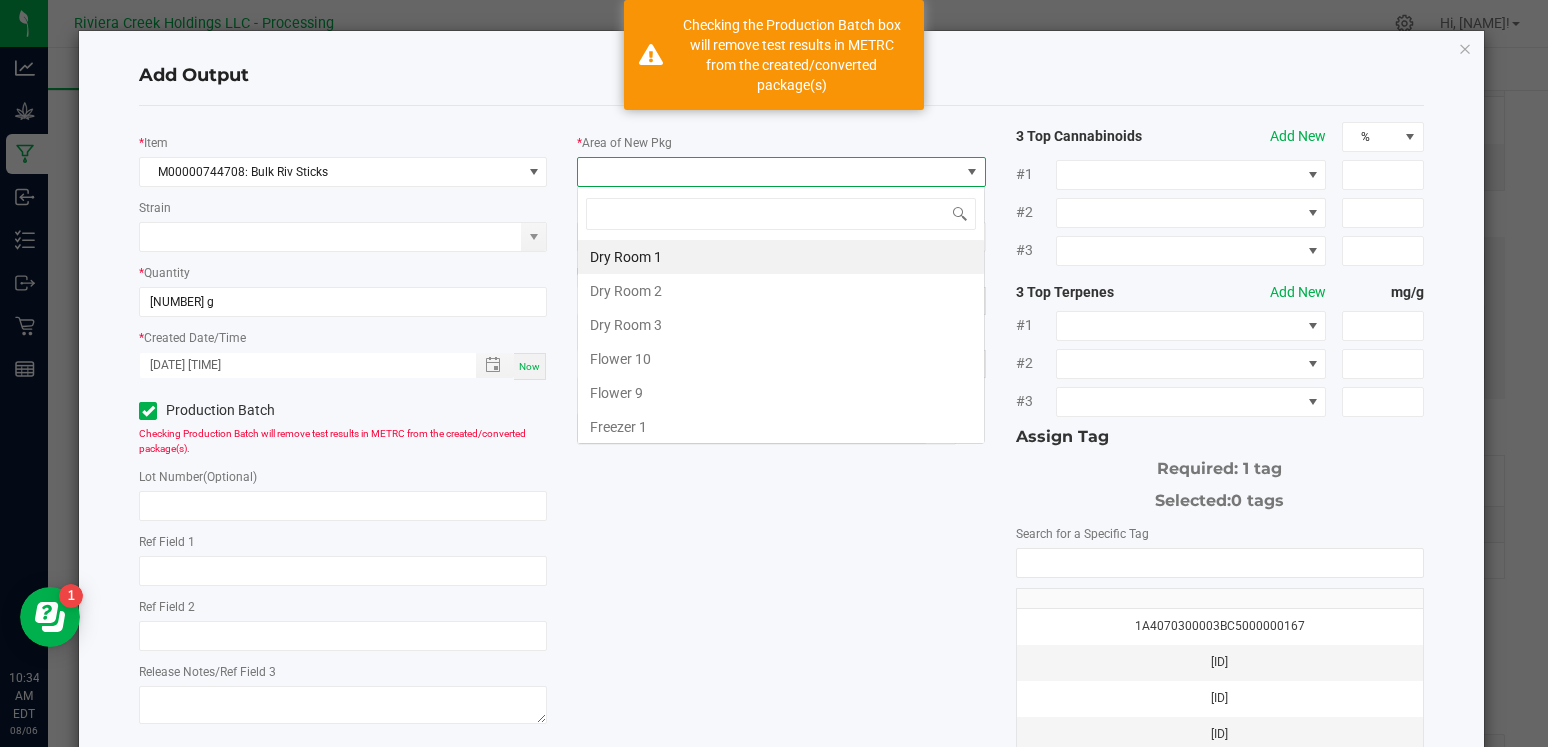 scroll, scrollTop: 99970, scrollLeft: 99592, axis: both 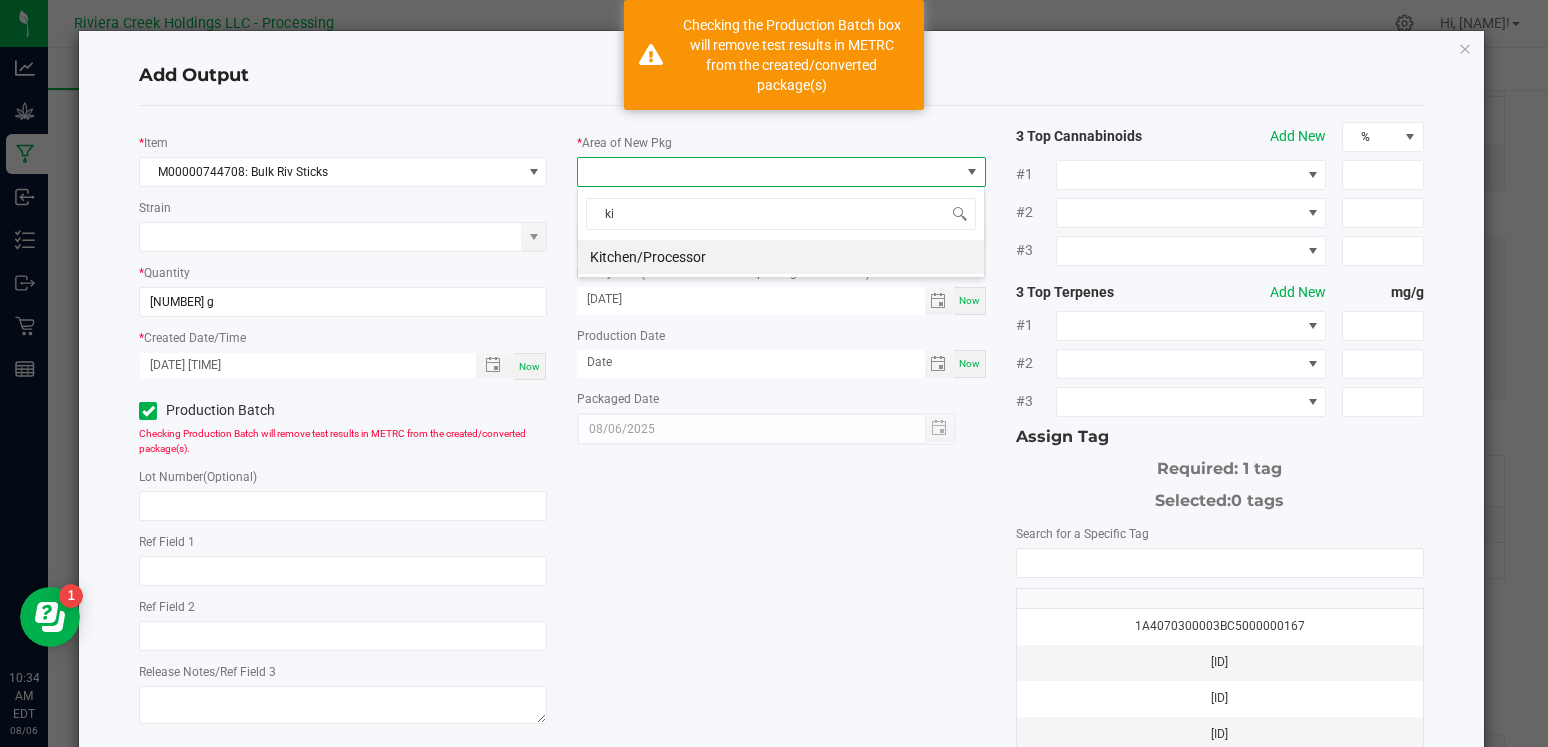 type on "kit" 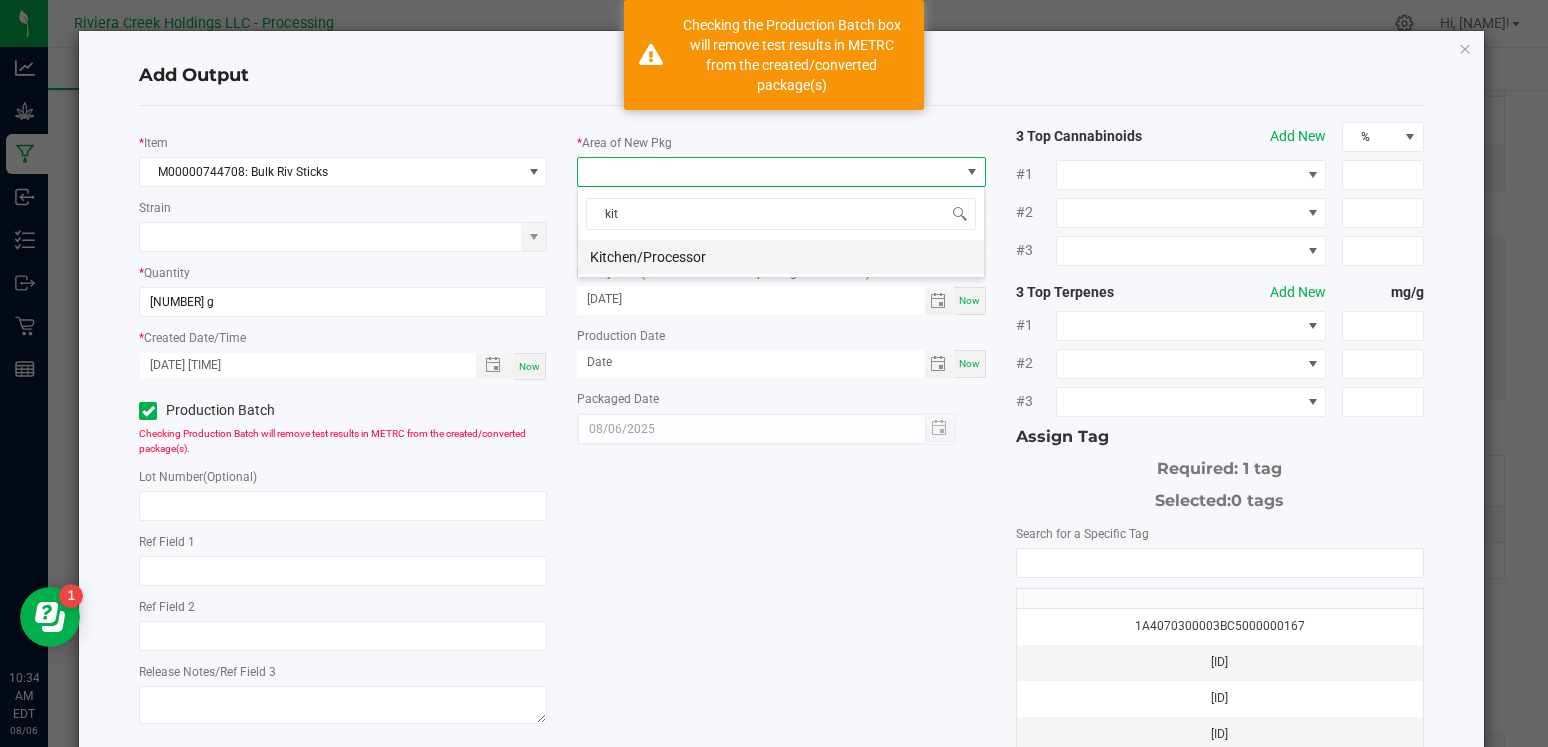 click on "Kitchen/Processor" at bounding box center [781, 257] 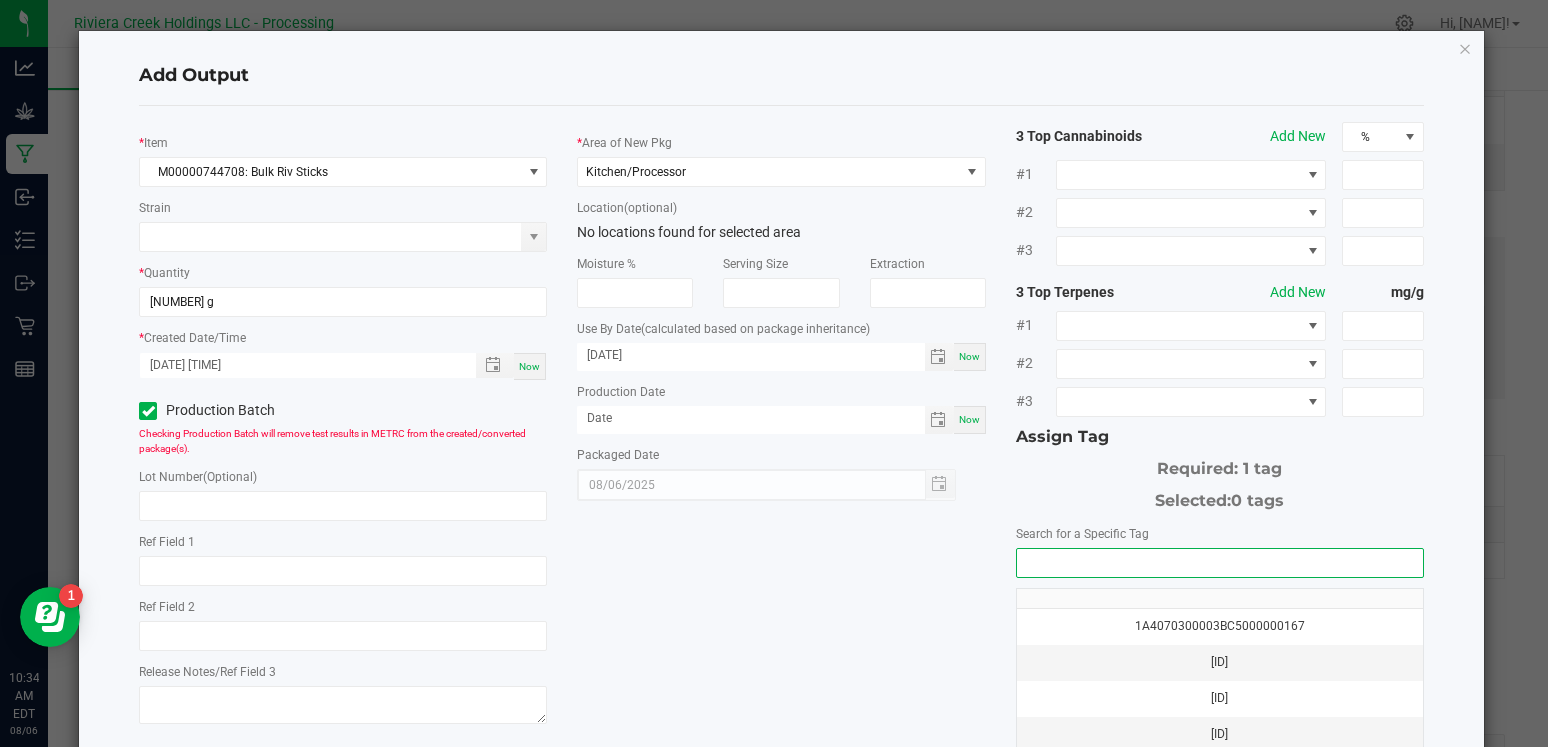 click at bounding box center [1220, 563] 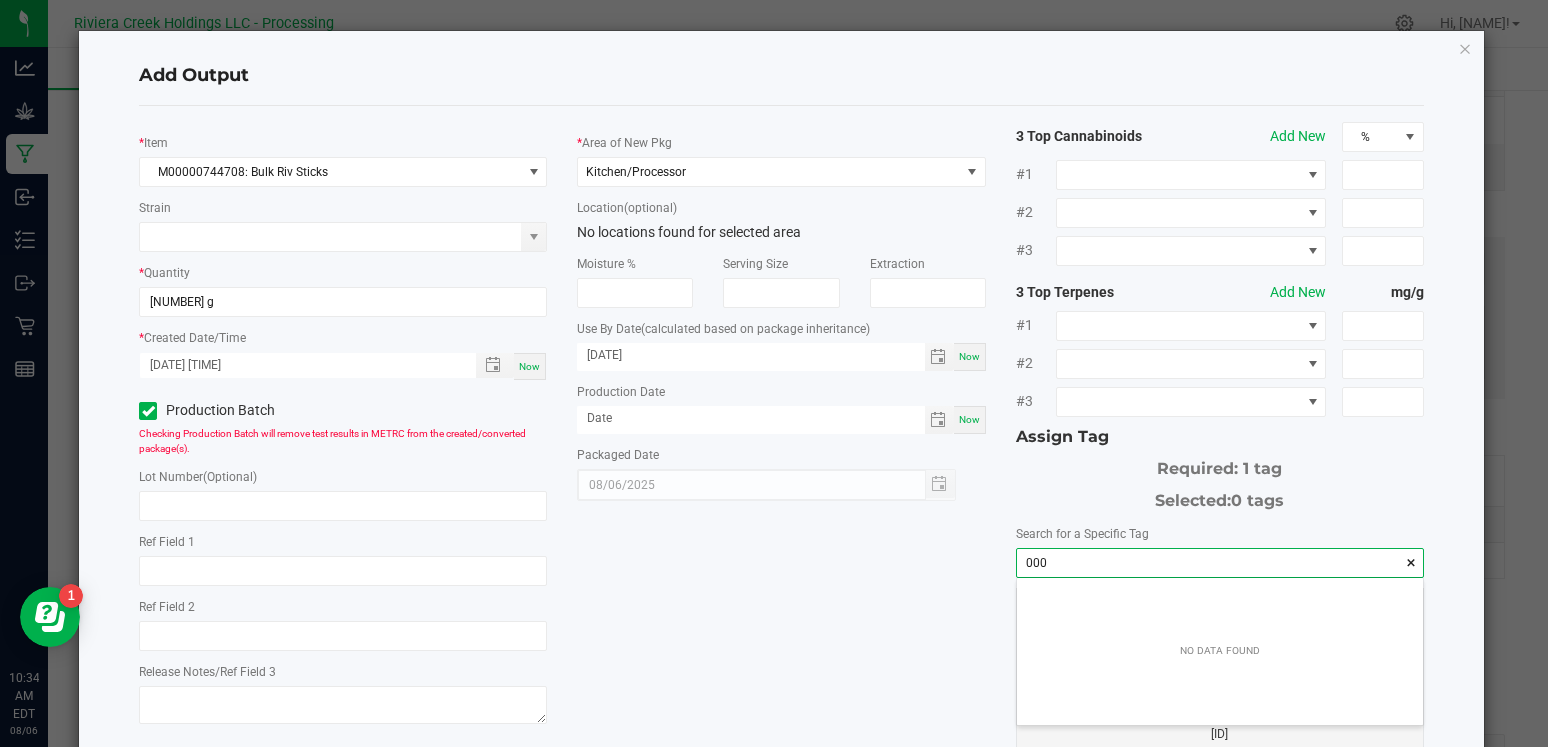 scroll, scrollTop: 99972, scrollLeft: 99594, axis: both 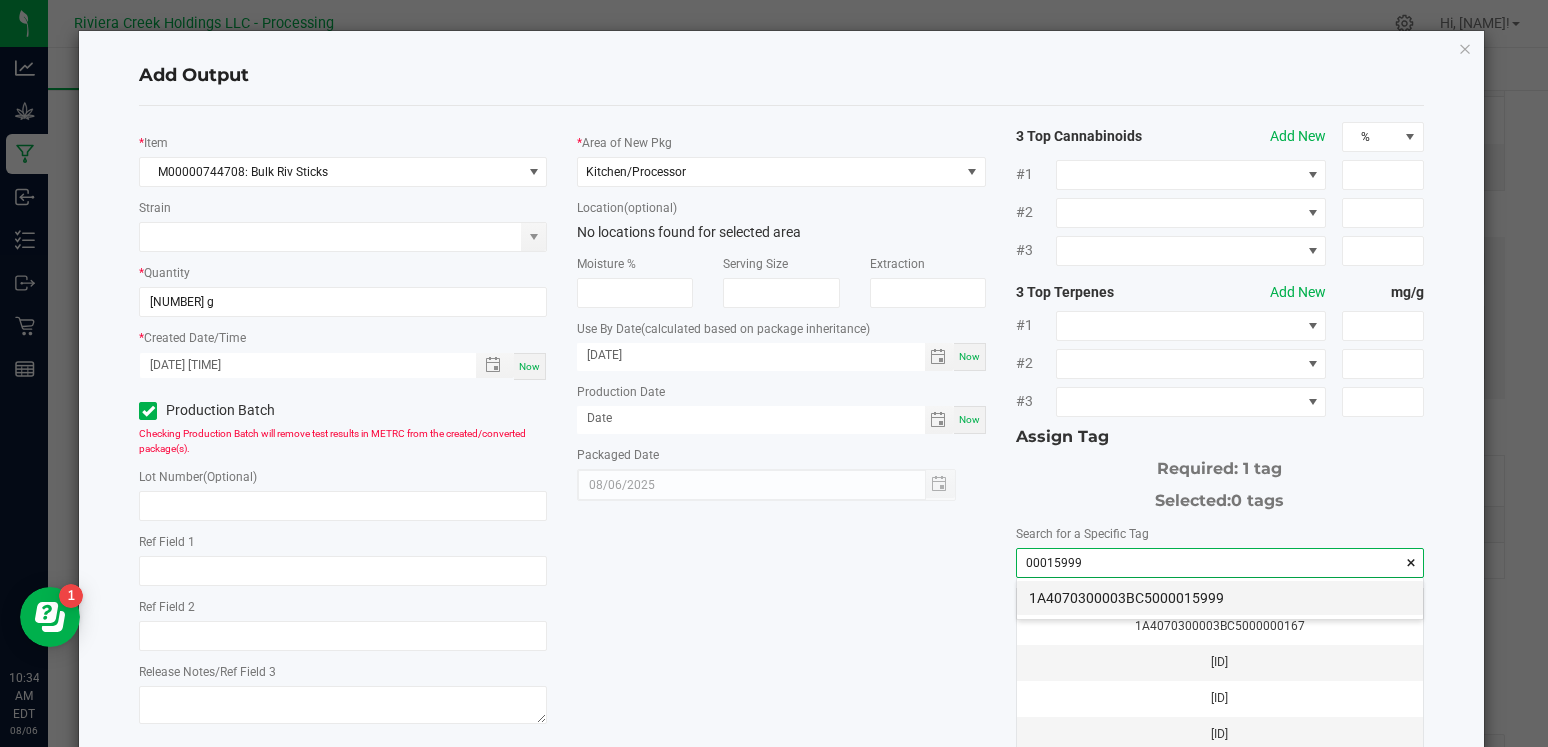 click on "1A4070300003BC5000015999" at bounding box center [1220, 598] 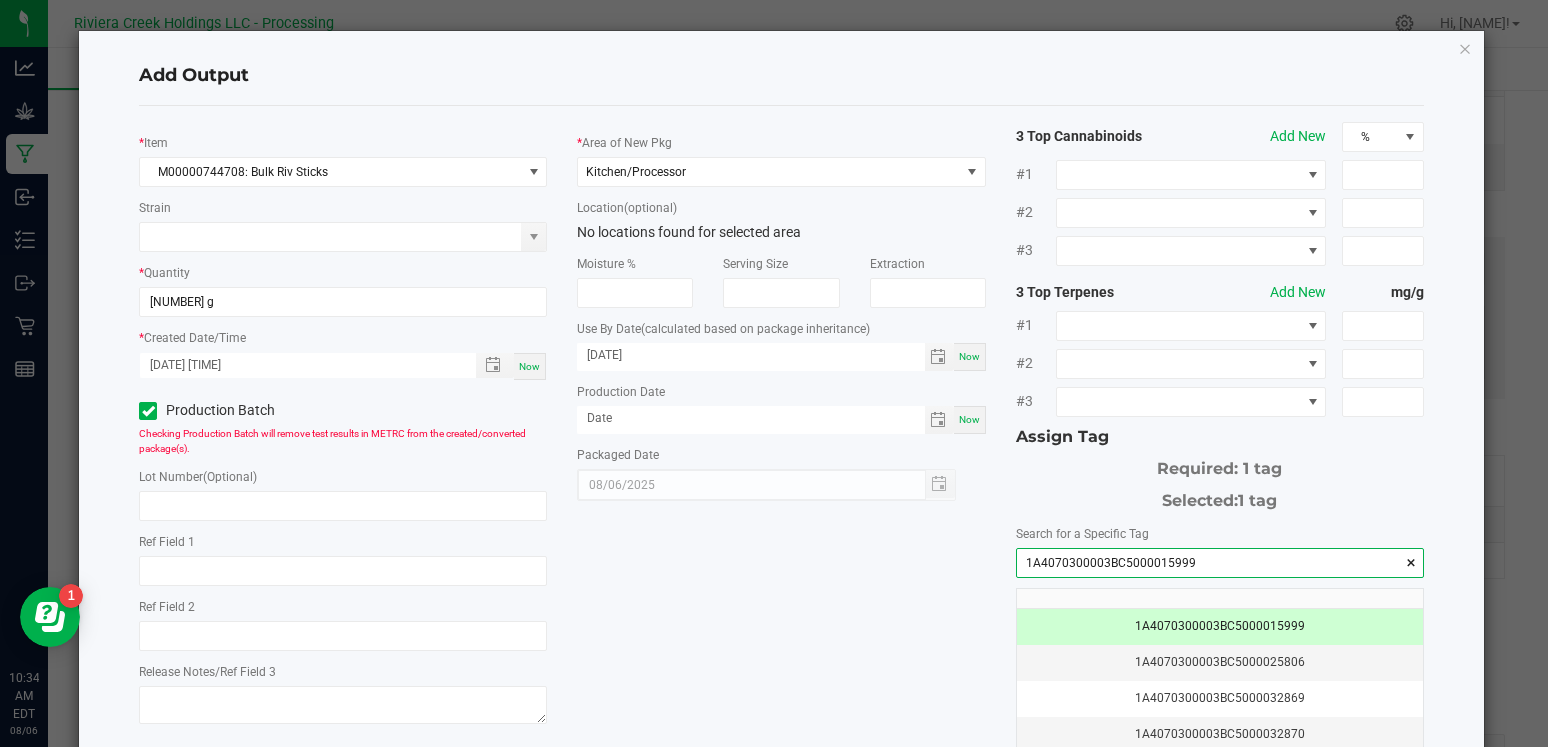 drag, startPoint x: 1218, startPoint y: 560, endPoint x: 1049, endPoint y: 555, distance: 169.07394 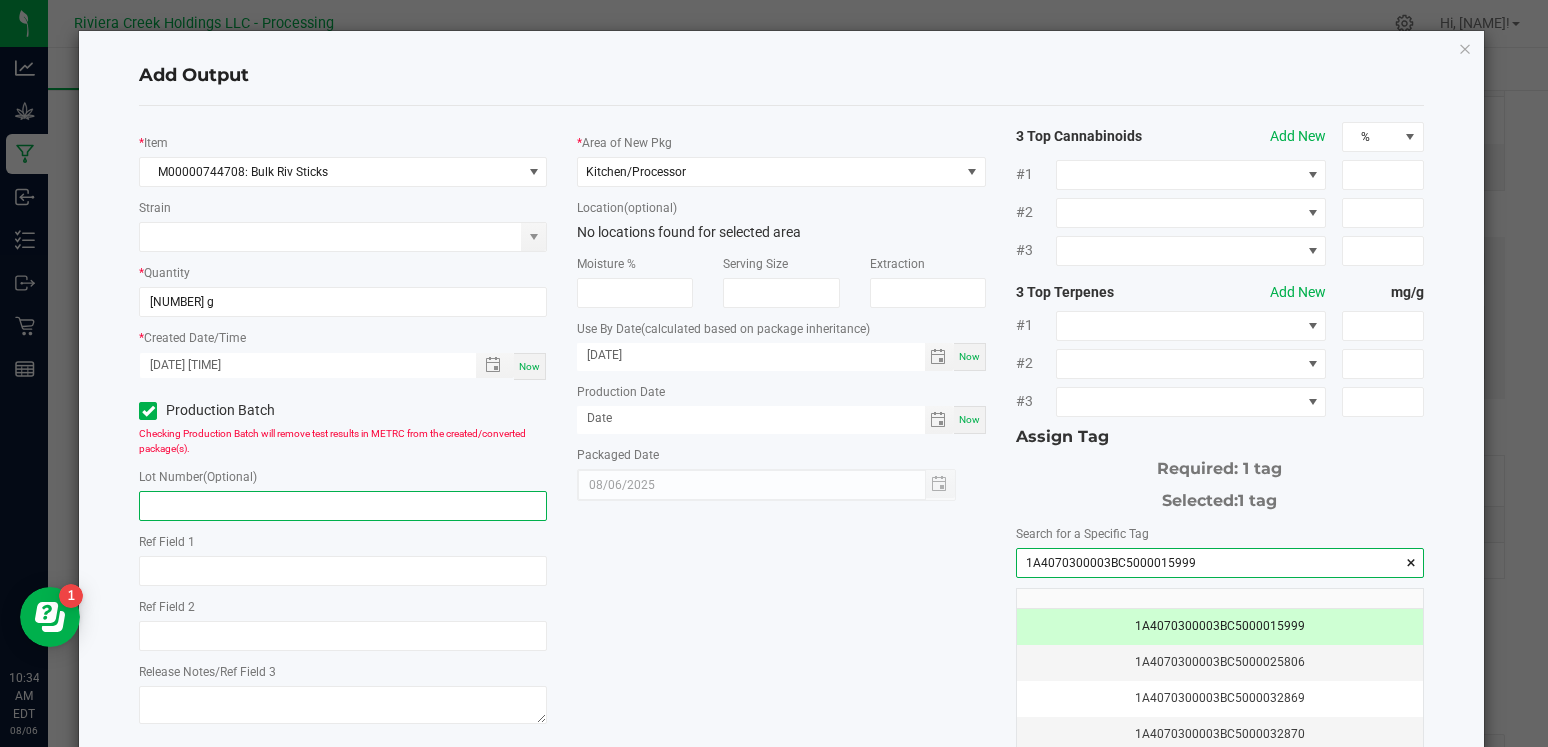 click 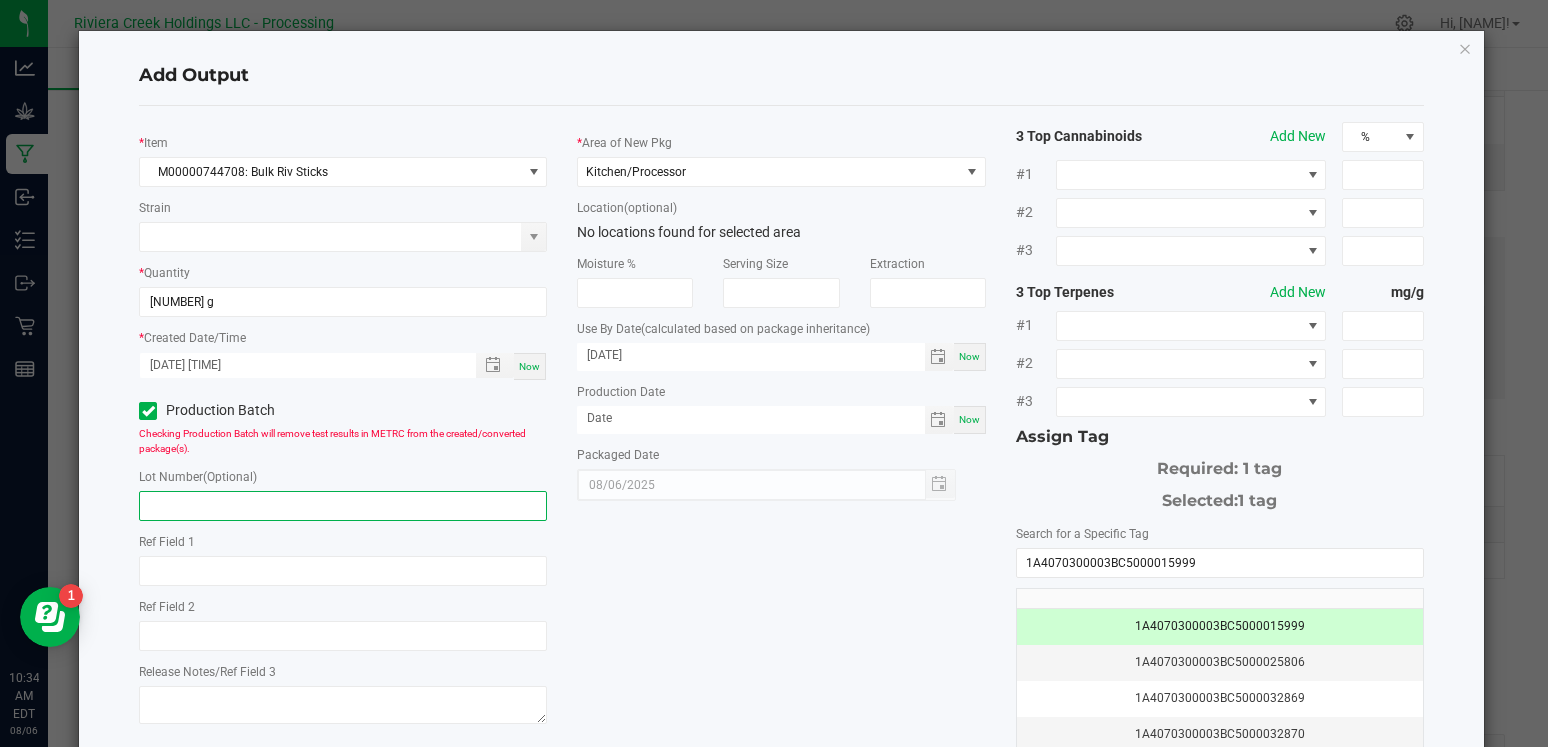 paste on "1A4070300003BC5000015999" 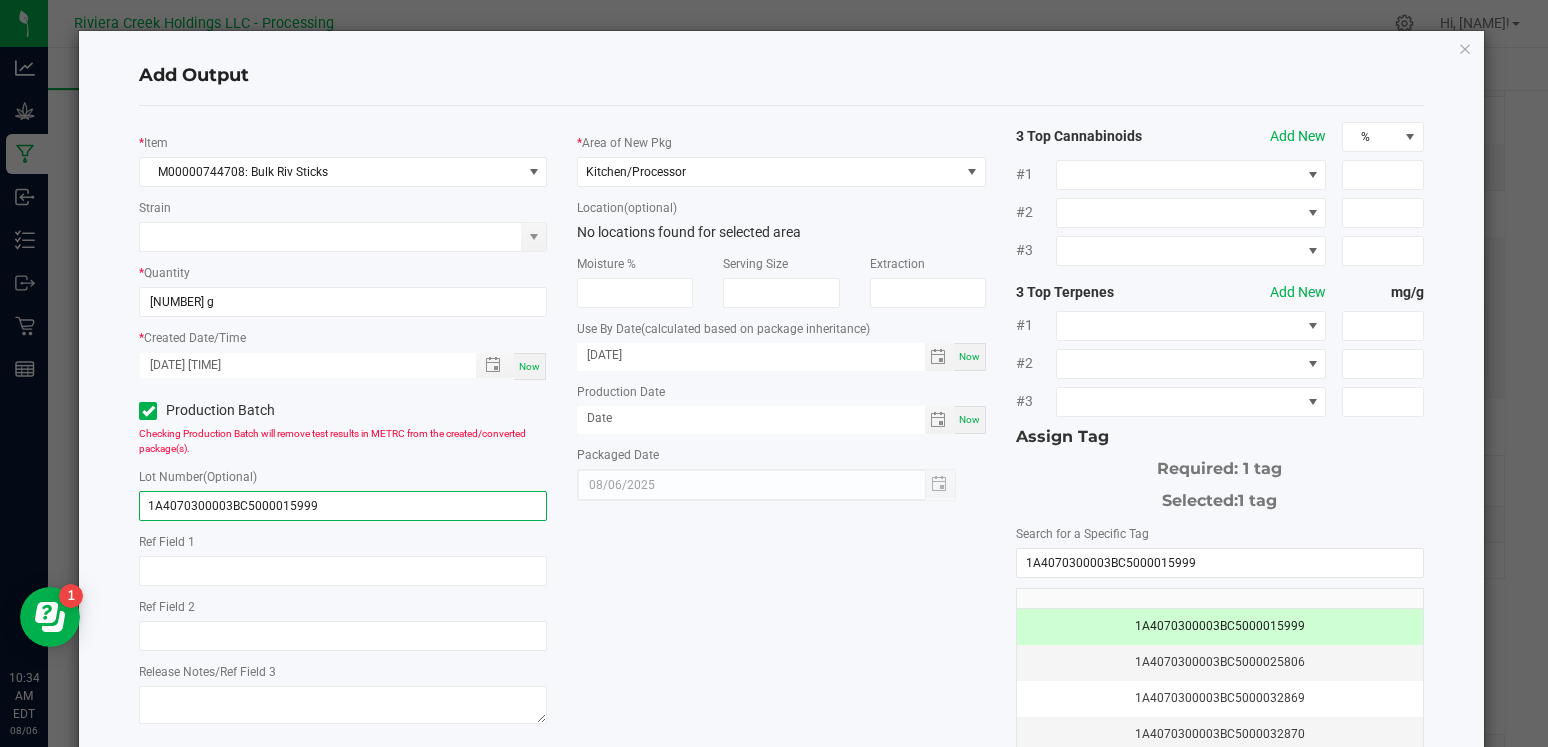 type on "1A4070300003BC5000015999" 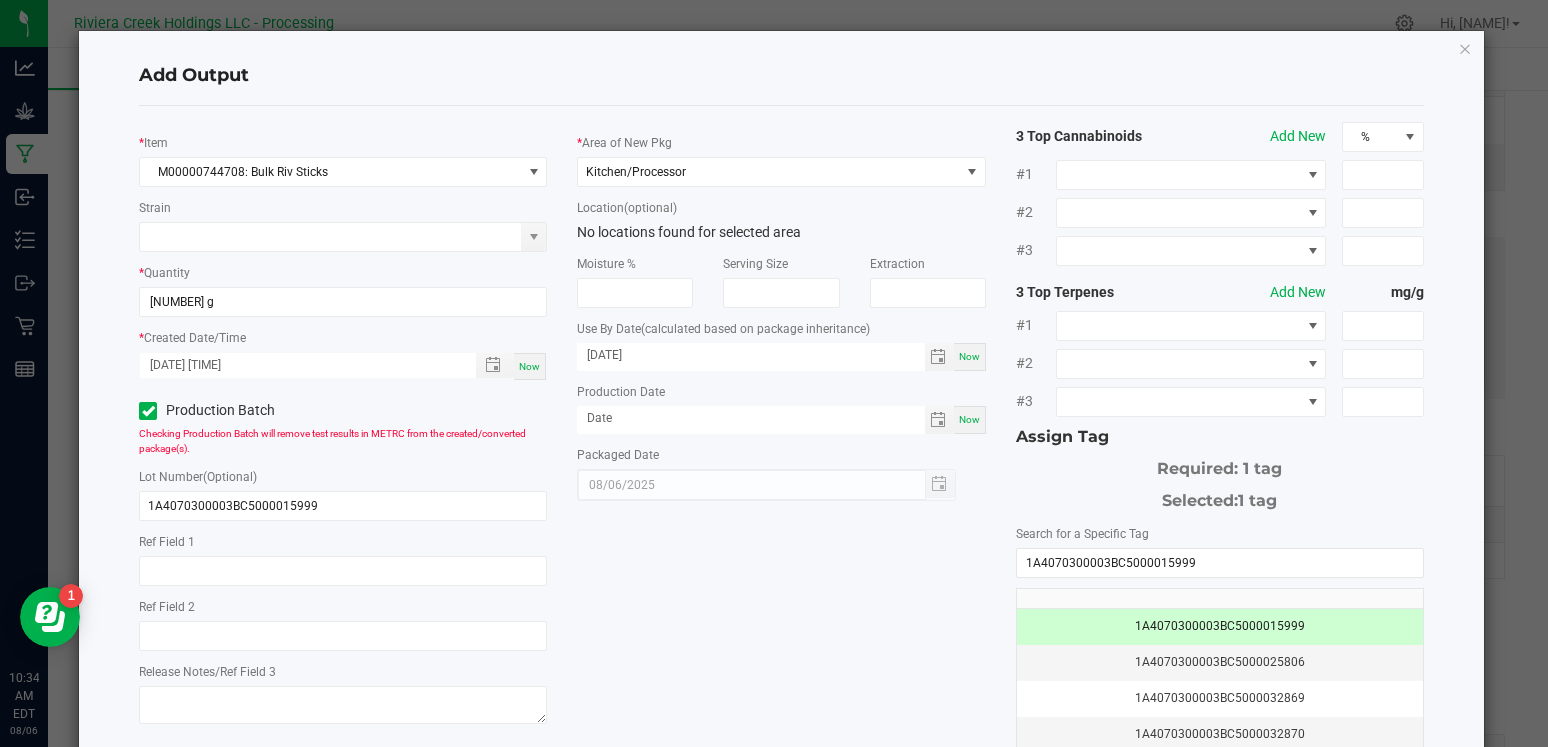 click on "*   Item  [ID]: [PRODUCT]  Strain   *   Quantity  [NUMBER] g  *   Created Date/Time  [MONTH]/[DAY]/[YEAR] [HOUR]:[MINUTE] [TIMEZONE] Production Batch   Checking Production Batch will remove test results in METRC from the created/converted package(s).   Lot Number  (Optional) [ID]     Ref Field 1   Ref Field 2   Release Notes/Ref Field 3   *   Area of New Pkg  Kitchen/Processor  Location  (optional) No locations found for selected area  Moisture %   Serving Size   Extraction   Use By Date   (calculated based on package inheritance)  [MONTH]/[DAY]/[YEAR] [TIMEZONE] Production Date  [TIMEZONE] Packaged Date  [MONTH]/[DAY]/[YEAR] 3 Top Cannabinoids  Add New  % #1 #2 #3 3 Top Terpenes  Add New  mg/g #1 #2 #3 Assign Tag  Required: [NUMBER] tag   Selected:   [NUMBER] tag   Search for a Specific Tag  [ID]  [ID]   [ID]   [ID]   [ID]   [ID]   [ID]   [ID]   [ID]   [ID]   [ID]   [ID]   [ID]   [ID]   [ID]   [ID]   [ID]   Manage package tags" 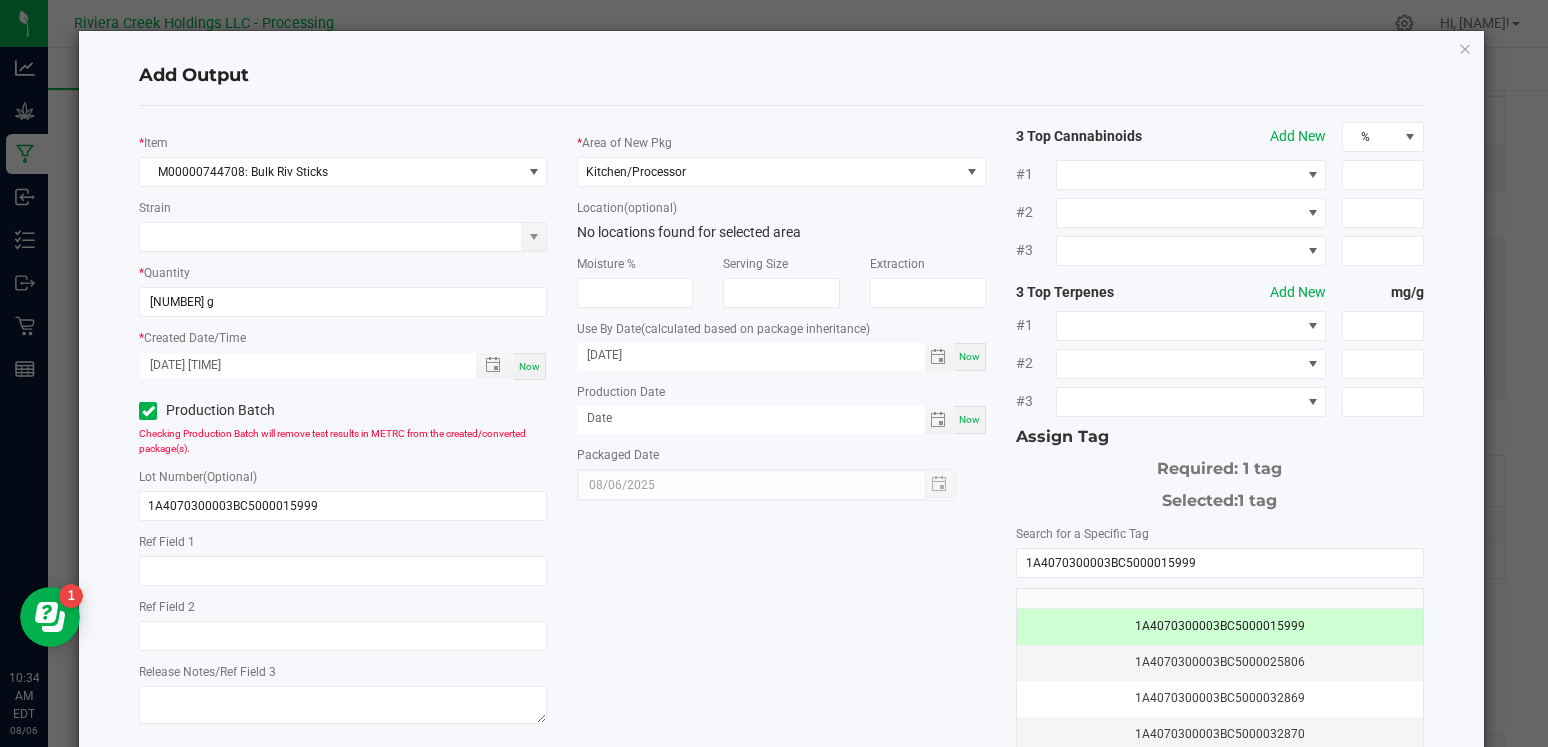 click on "*   Item  [ID]: [PRODUCT]  Strain   *   Quantity  [NUMBER] g  *   Created Date/Time  [MONTH]/[DAY]/[YEAR] [HOUR]:[MINUTE] [TIMEZONE] Production Batch   Checking Production Batch will remove test results in METRC from the created/converted package(s).   Lot Number  (Optional) [ID]     Ref Field 1   Ref Field 2   Release Notes/Ref Field 3   *   Area of New Pkg  Kitchen/Processor  Location  (optional) No locations found for selected area  Moisture %   Serving Size   Extraction   Use By Date   (calculated based on package inheritance)  [MONTH]/[DAY]/[YEAR] [TIMEZONE] Production Date  [TIMEZONE] Packaged Date  [MONTH]/[DAY]/[YEAR] 3 Top Cannabinoids  Add New  % #1 #2 #3 3 Top Terpenes  Add New  mg/g #1 #2 #3 Assign Tag  Required: [NUMBER] tag   Selected:   [NUMBER] tag   Search for a Specific Tag  [ID]  [ID]   [ID]   [ID]   [ID]   [ID]   [ID]   [ID]   [ID]   [ID]   [ID]   [ID]   [ID]   [ID]   [ID]   [ID]   [ID]   Manage package tags" 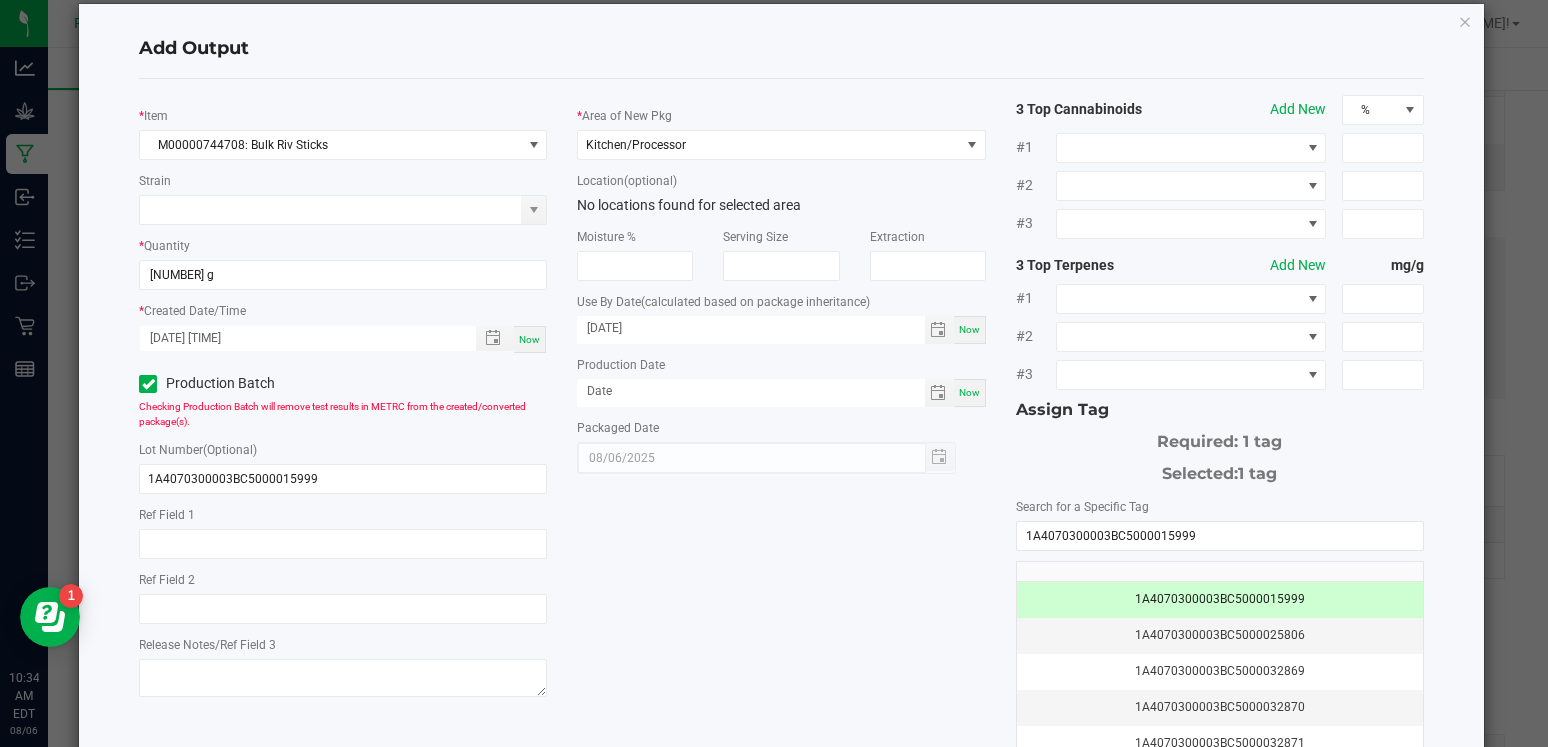 scroll, scrollTop: 22, scrollLeft: 0, axis: vertical 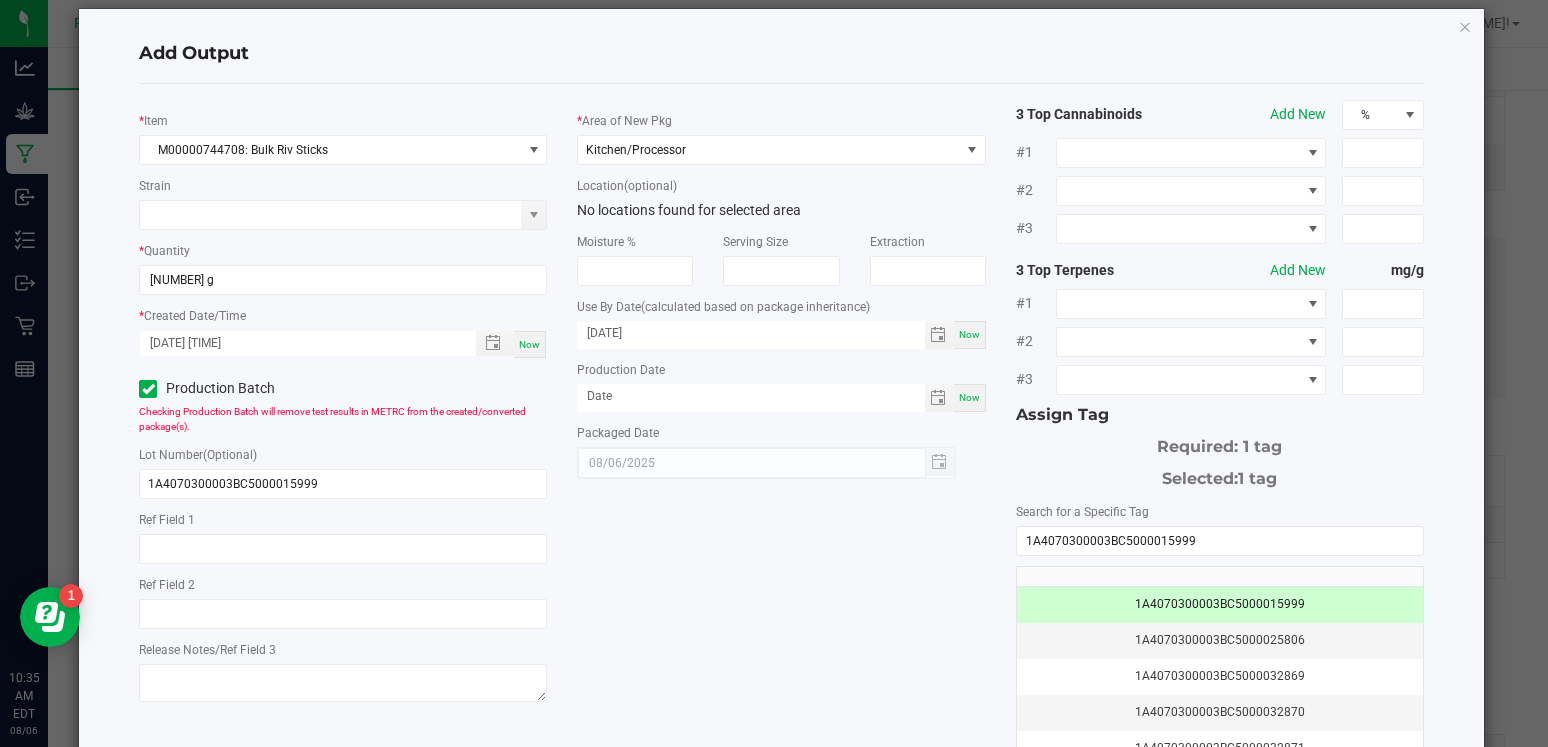 click on "*   Item  [ID]: [PRODUCT]  Strain   *   Quantity  [NUMBER] g  *   Created Date/Time  [MONTH]/[DAY]/[YEAR] [HOUR]:[MINUTE] [TIMEZONE] Production Batch   Checking Production Batch will remove test results in METRC from the created/converted package(s).   Lot Number  (Optional) [ID]     Ref Field 1   Ref Field 2   Release Notes/Ref Field 3   *   Area of New Pkg  Kitchen/Processor  Location  (optional) No locations found for selected area  Moisture %   Serving Size   Extraction   Use By Date   (calculated based on package inheritance)  [MONTH]/[DAY]/[YEAR] [TIMEZONE] Production Date  [TIMEZONE] Packaged Date  [MONTH]/[DAY]/[YEAR] 3 Top Cannabinoids  Add New  % #1 #2 #3 3 Top Terpenes  Add New  mg/g #1 #2 #3 Assign Tag  Required: [NUMBER] tag   Selected:   [NUMBER] tag   Search for a Specific Tag  [ID]  [ID]   [ID]   [ID]   [ID]   [ID]   [ID]   [ID]   [ID]   [ID]   [ID]   [ID]   [ID]   [ID]   [ID]   [ID]   [ID]   Manage package tags" 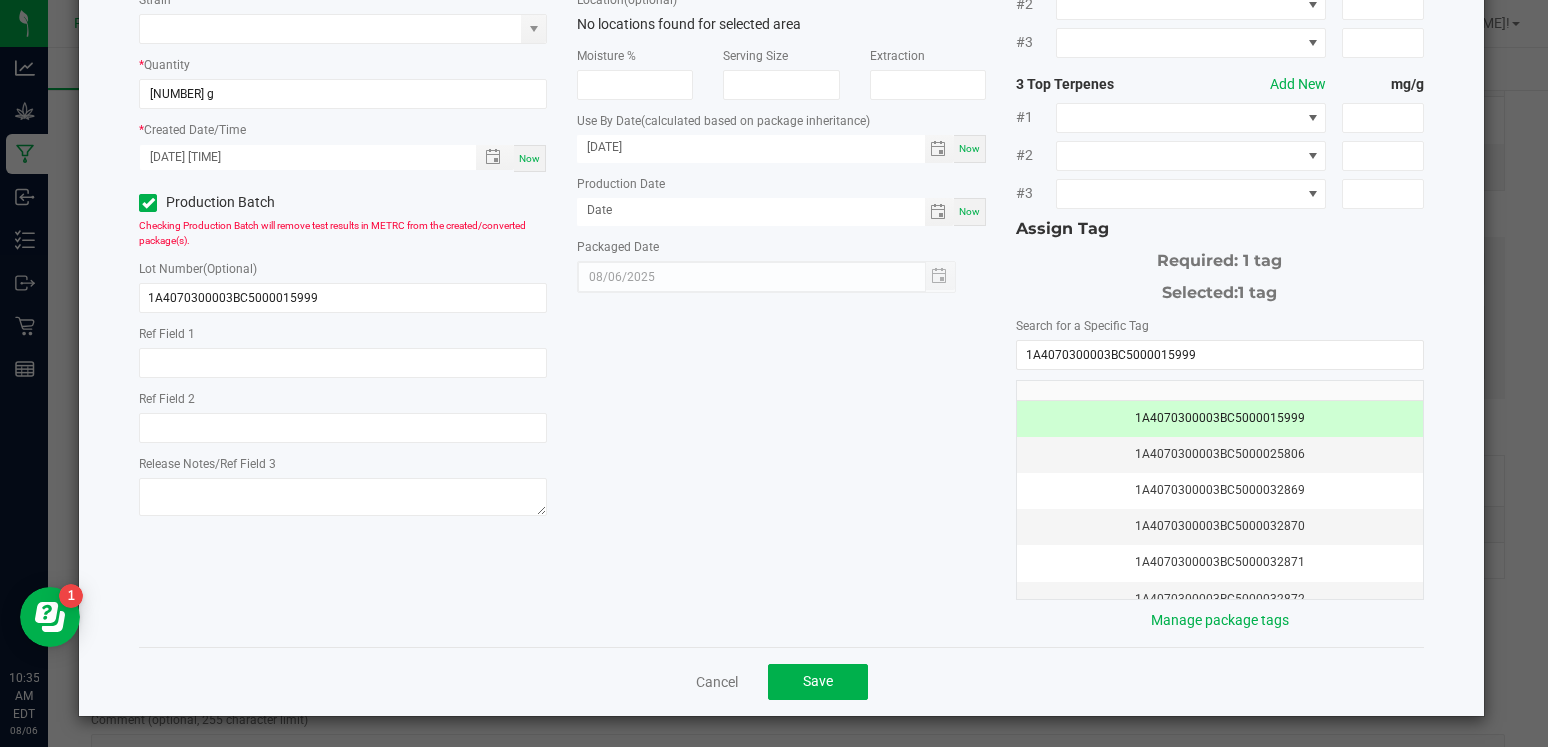 scroll, scrollTop: 207, scrollLeft: 0, axis: vertical 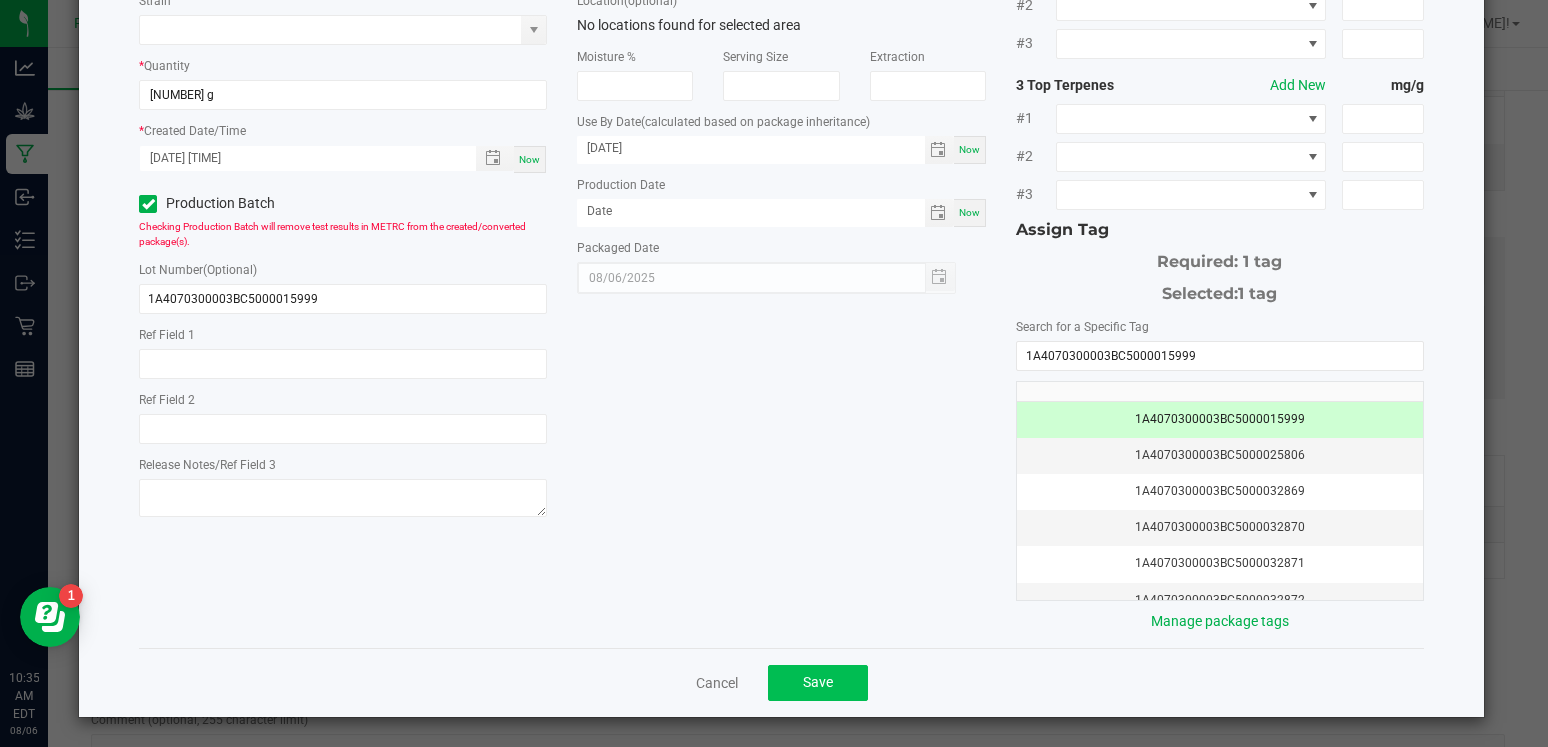 click on "Save" 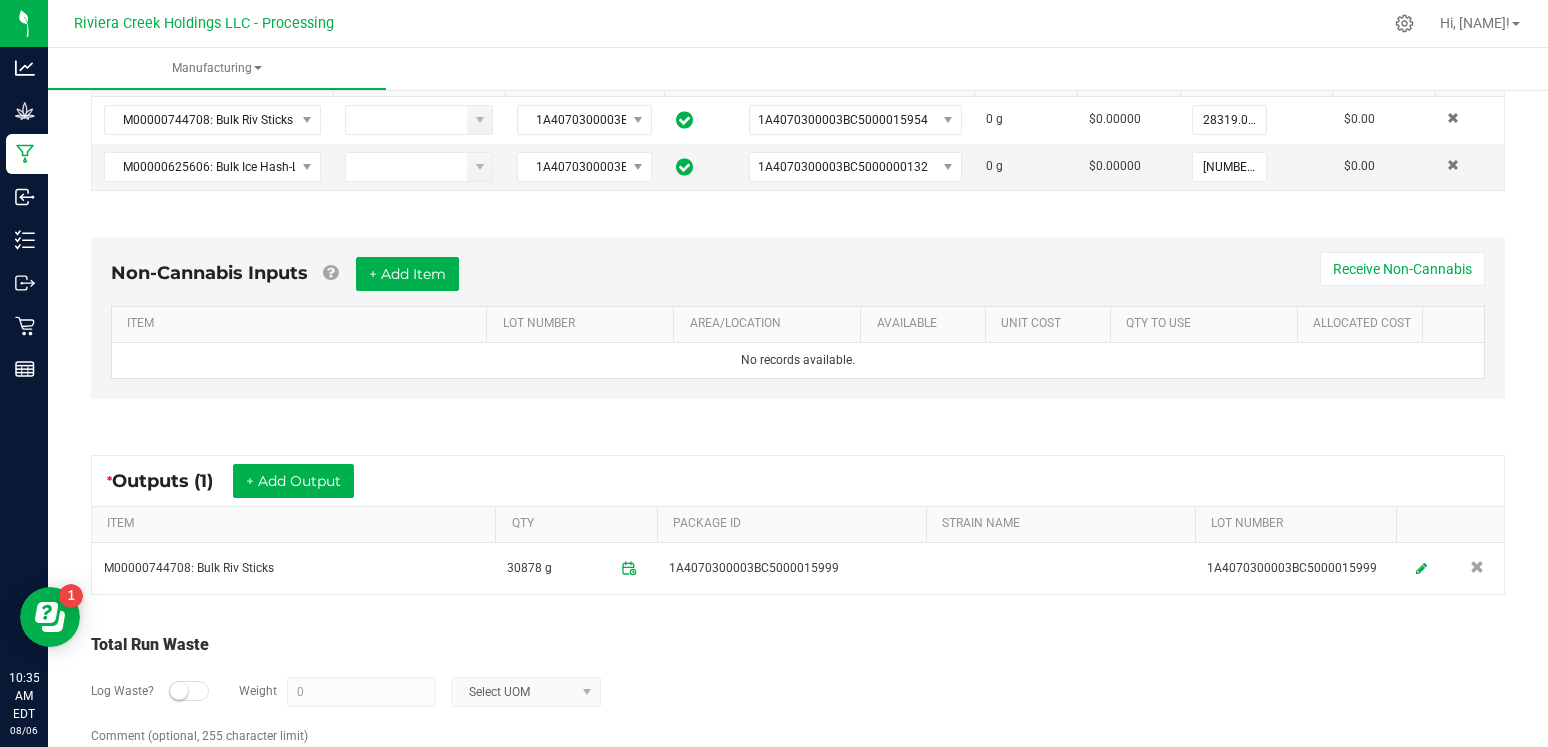 click on "Non-Cannabis Inputs   + Add Item   Receive Non-Cannabis  ITEM LOT NUMBER AREA/LOCATION AVAILABLE Unit Cost QTY TO USE Allocated Cost  No records available." at bounding box center (798, 323) 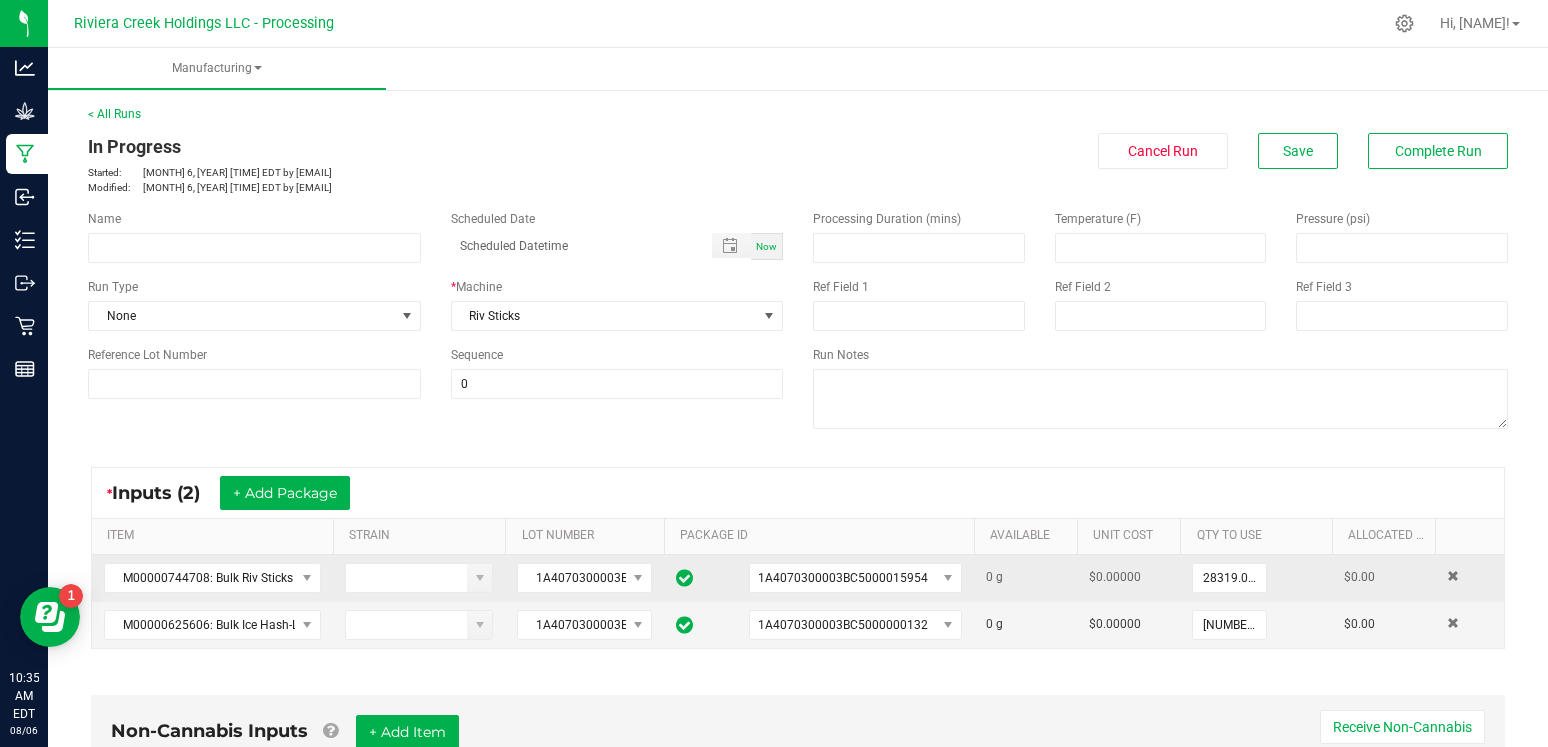 scroll, scrollTop: 0, scrollLeft: 0, axis: both 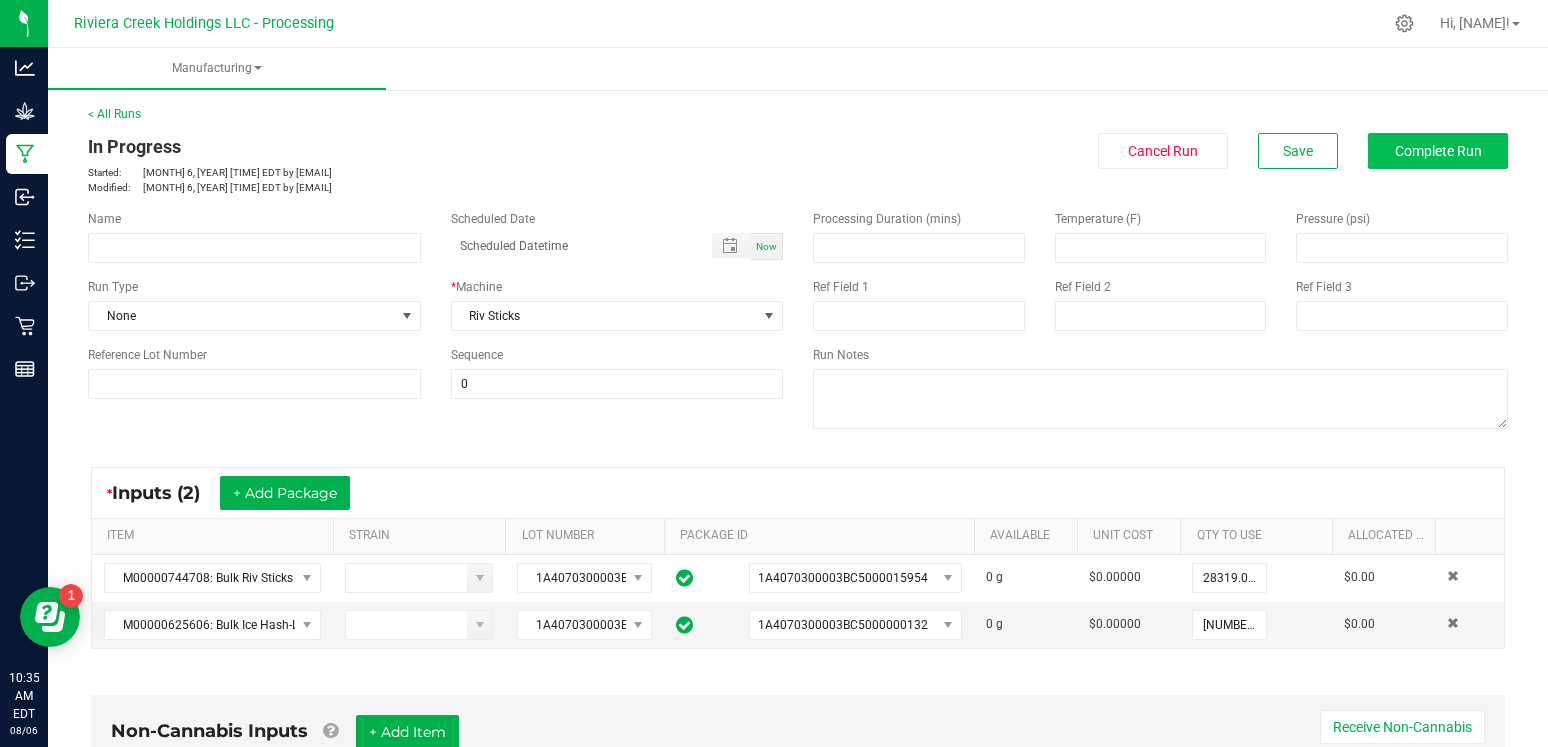 click on "Complete Run" at bounding box center (1438, 151) 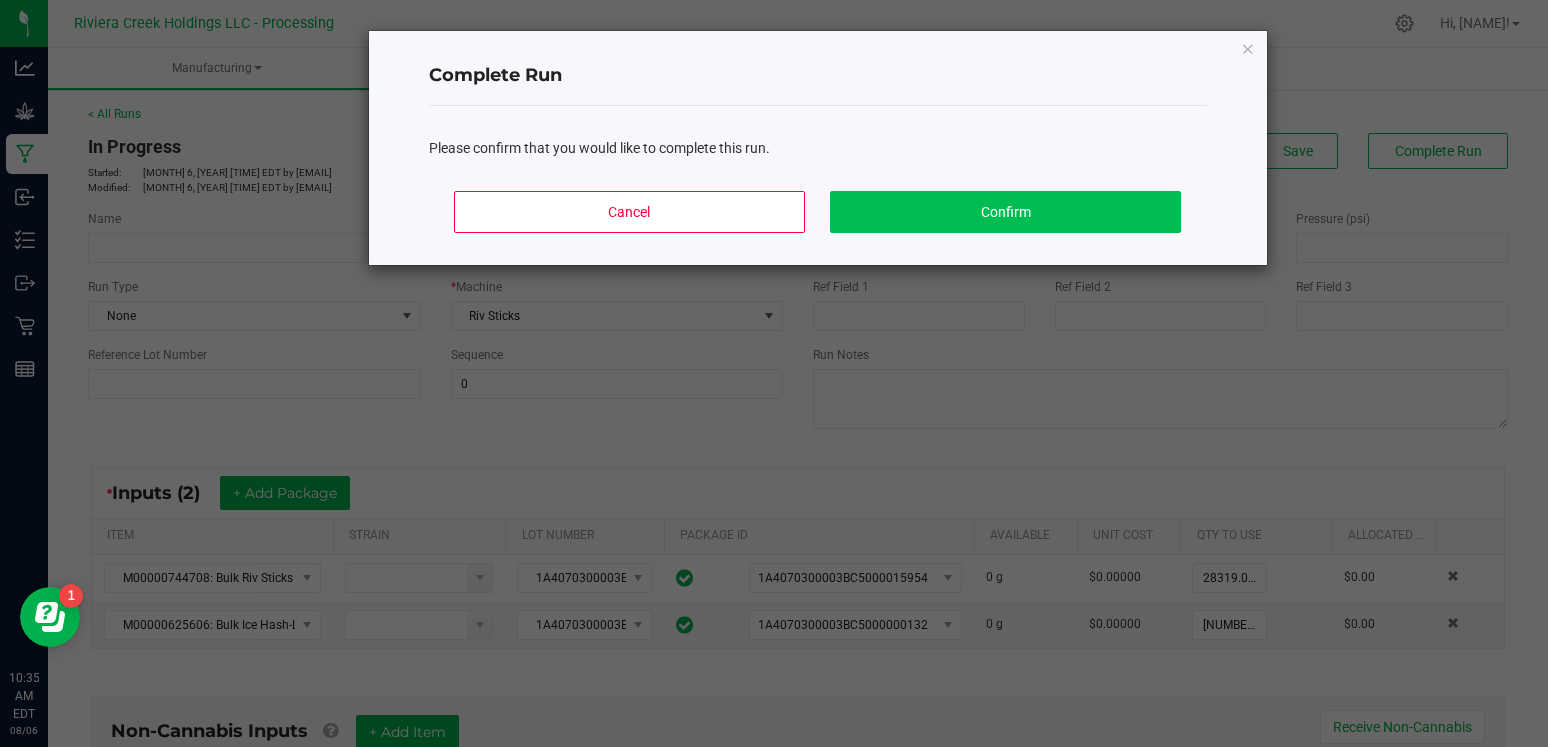 click on "Confirm" 